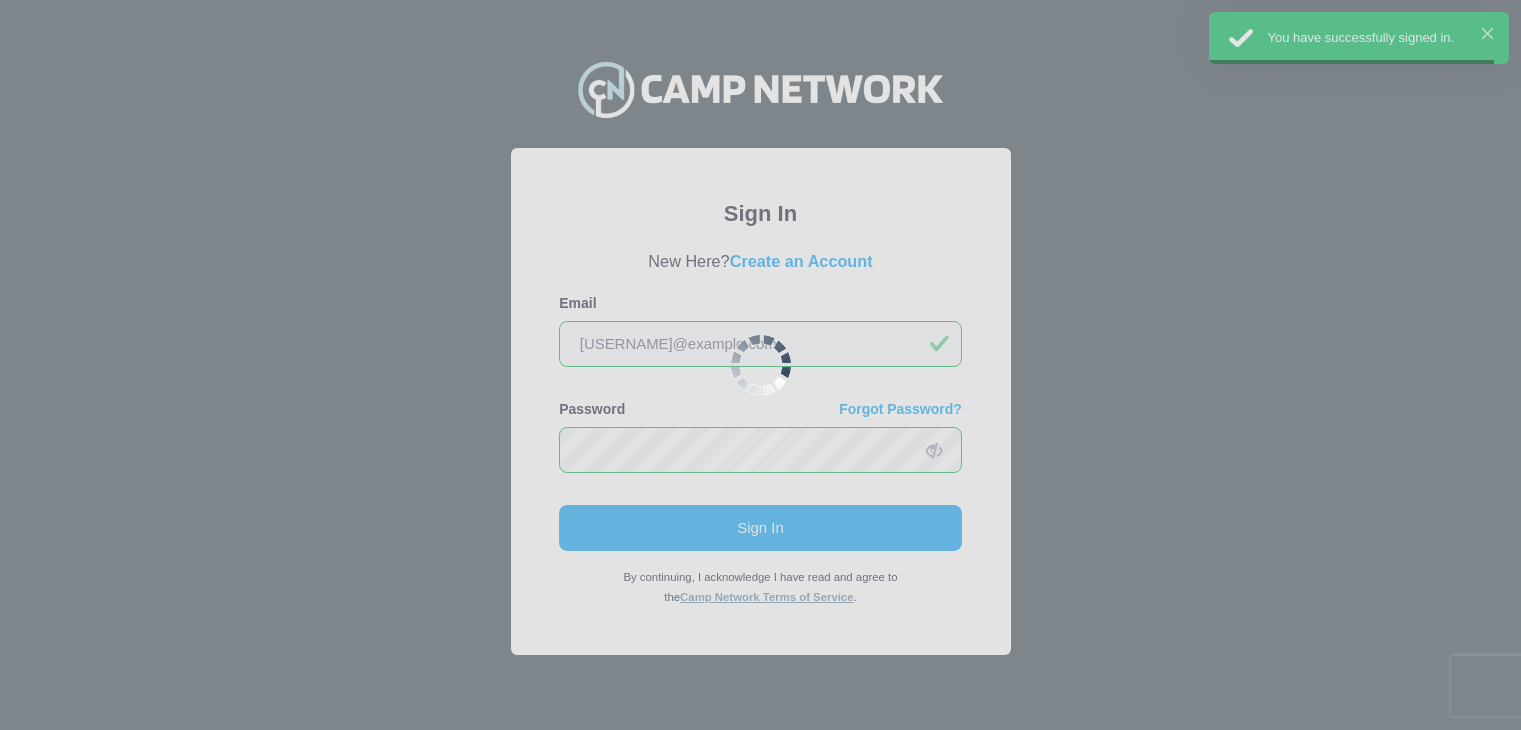 scroll, scrollTop: 23, scrollLeft: 0, axis: vertical 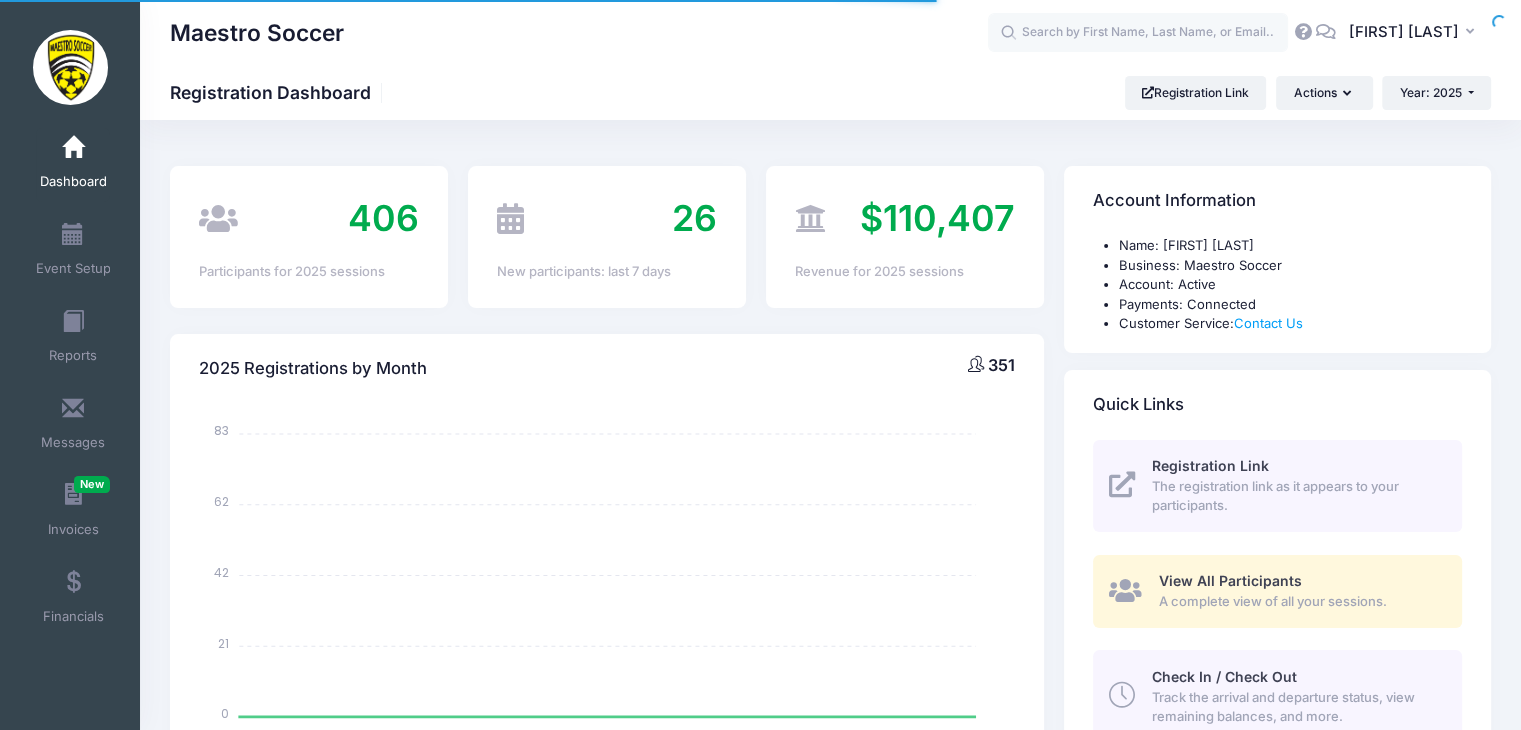 select 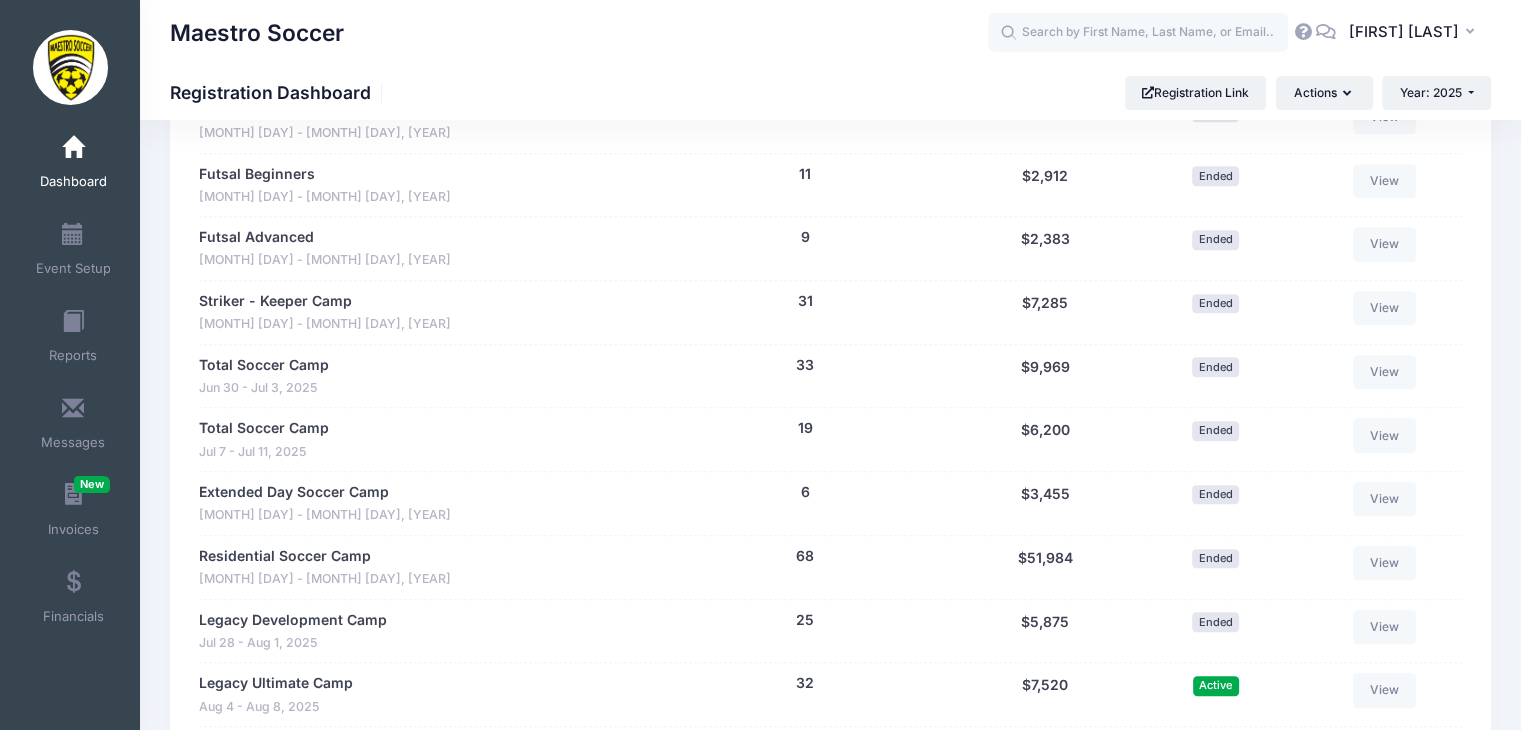scroll, scrollTop: 1100, scrollLeft: 0, axis: vertical 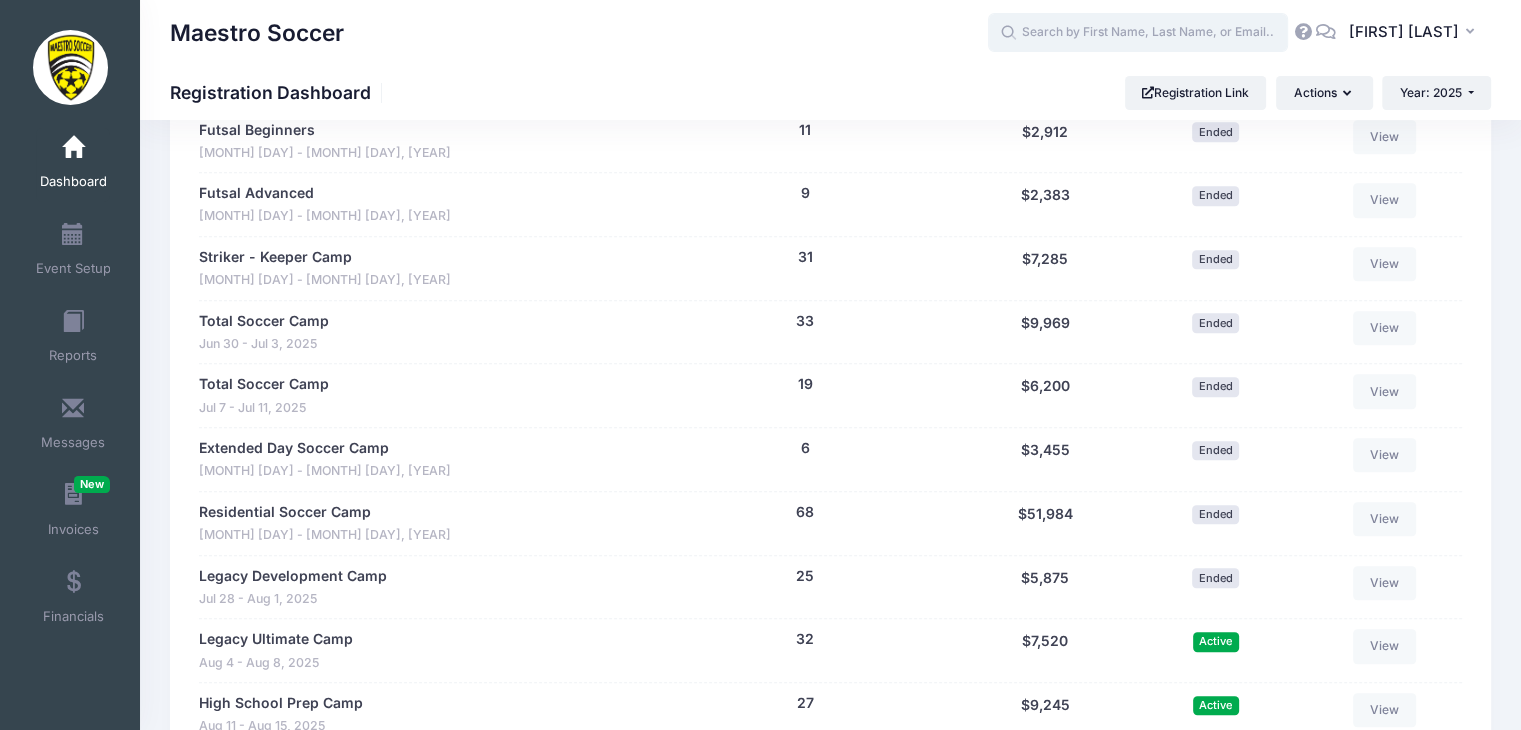 click at bounding box center [1138, 33] 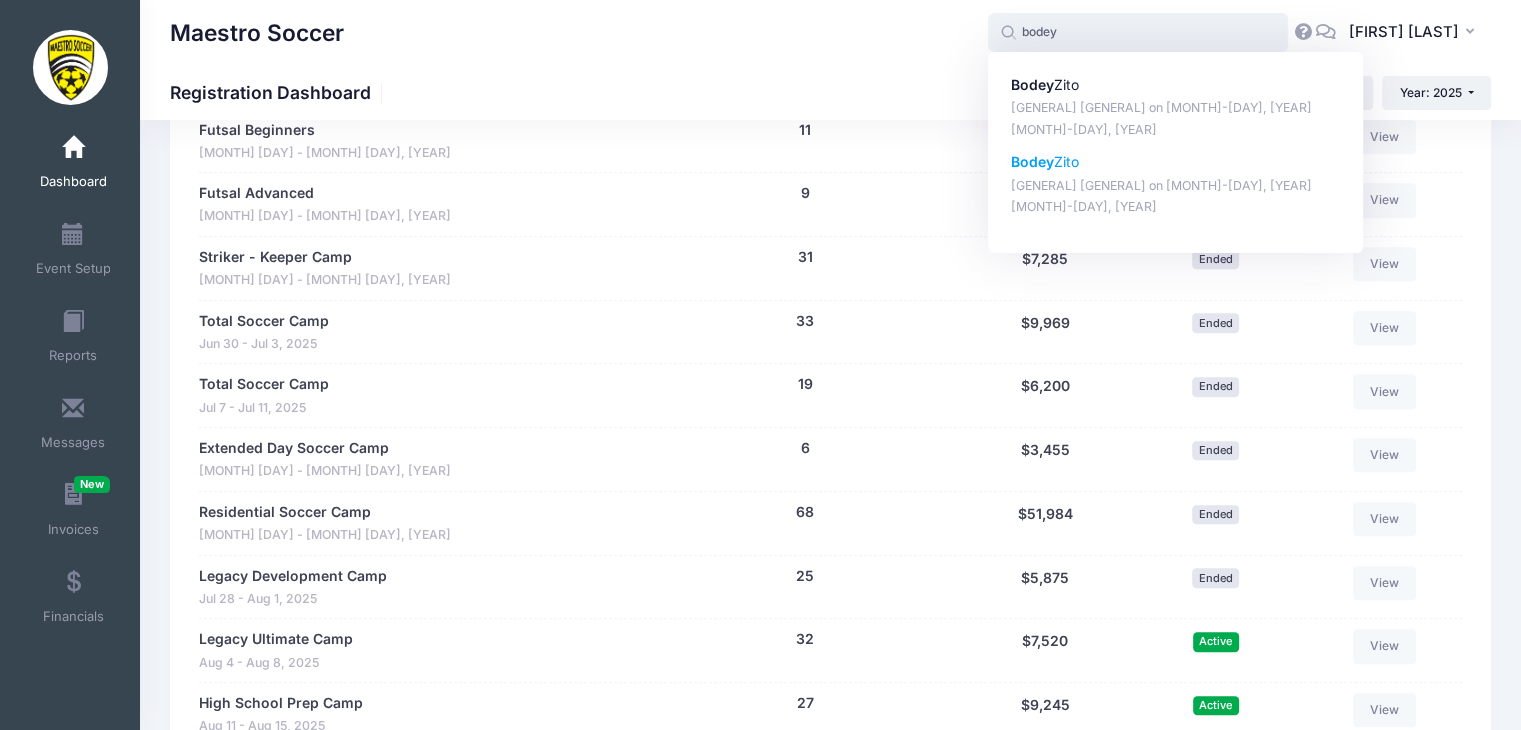 click on "[DATE]" at bounding box center [1176, 207] 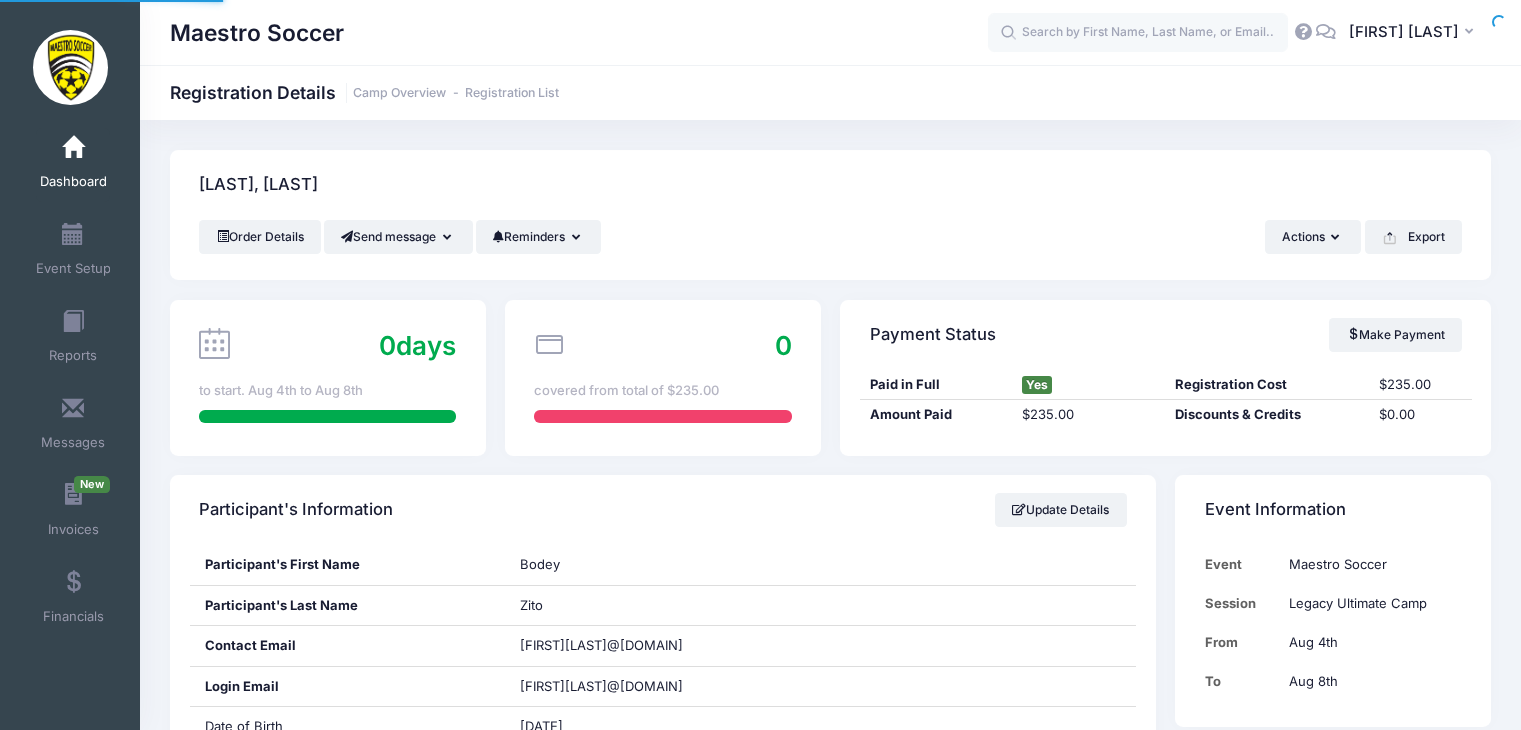 scroll, scrollTop: 0, scrollLeft: 0, axis: both 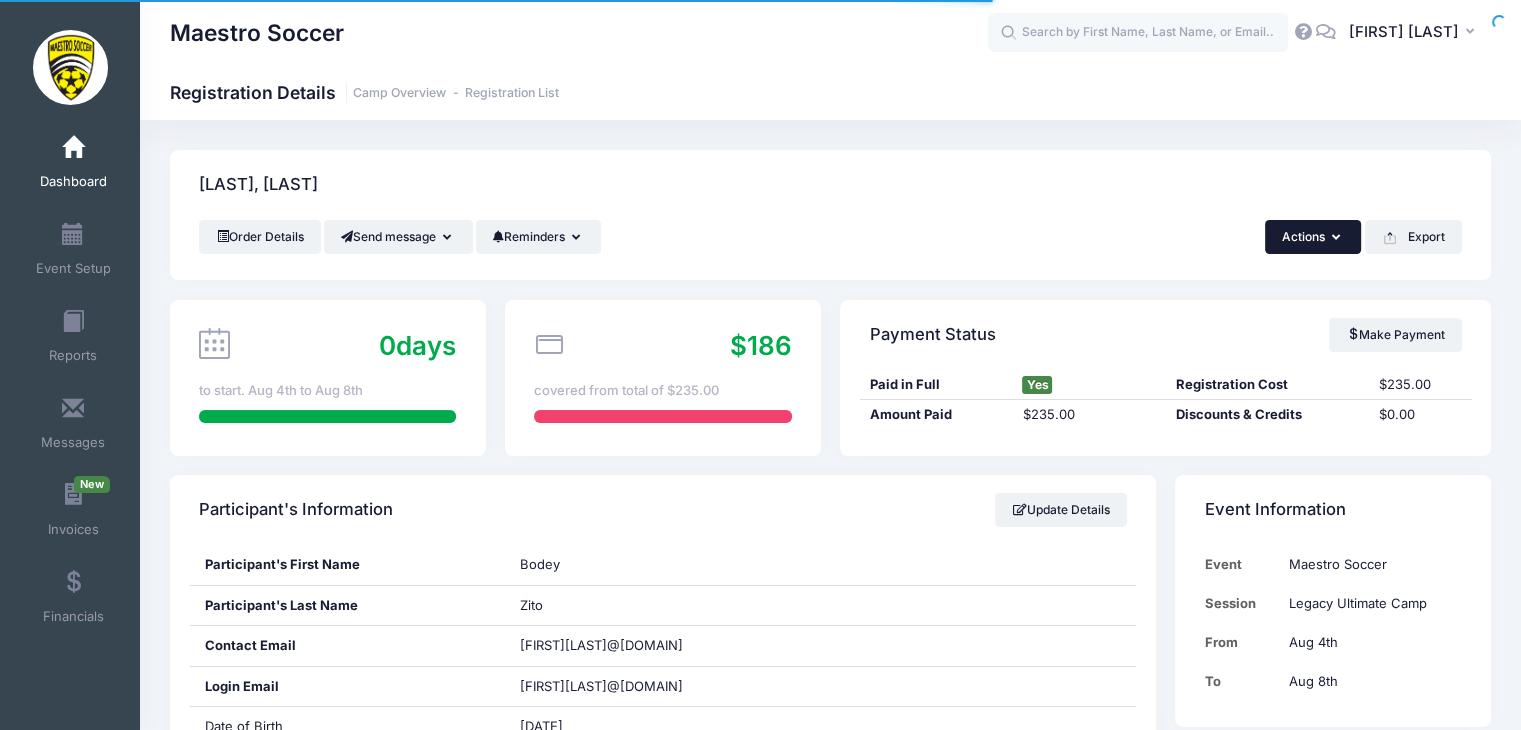 click on "Actions" at bounding box center [1313, 237] 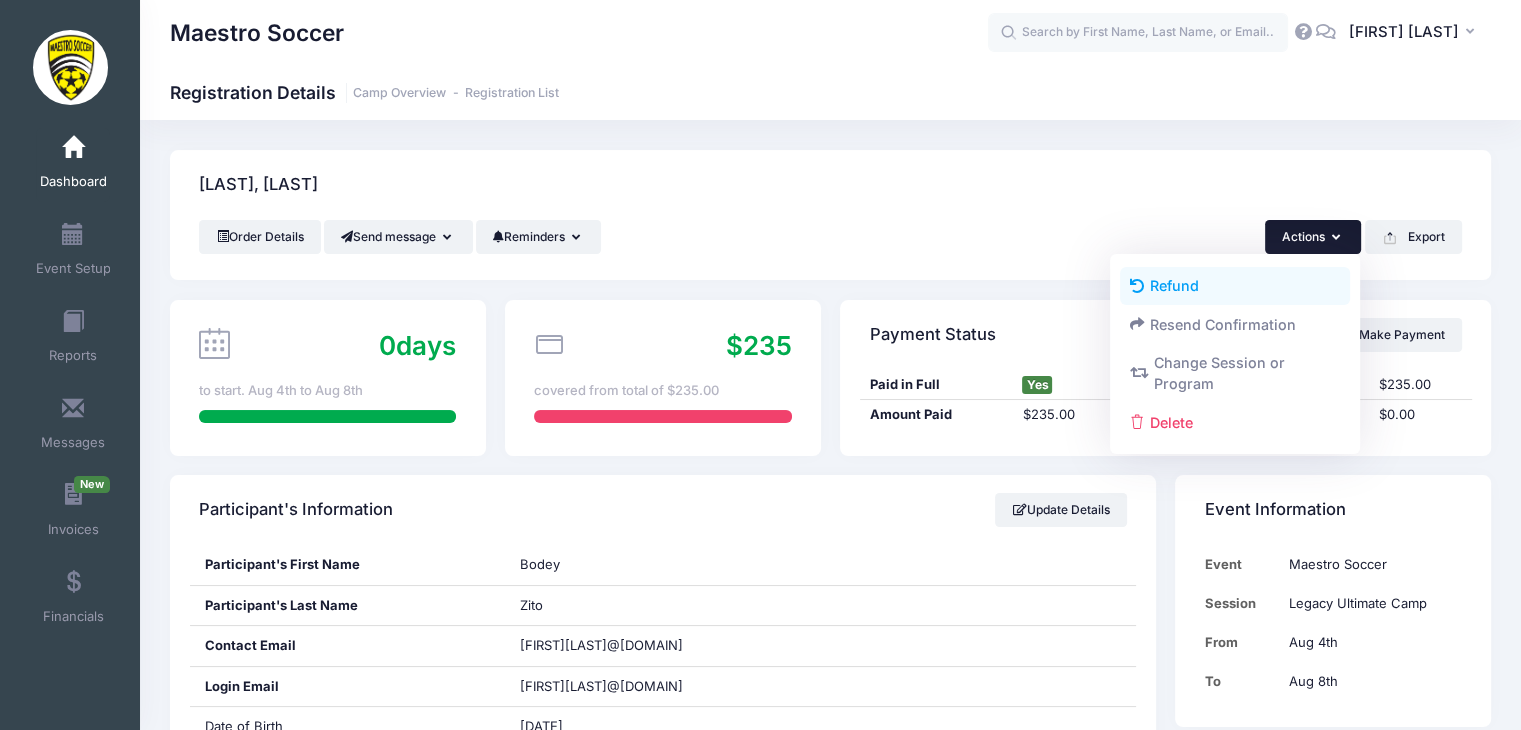 click on "Refund" at bounding box center [1235, 286] 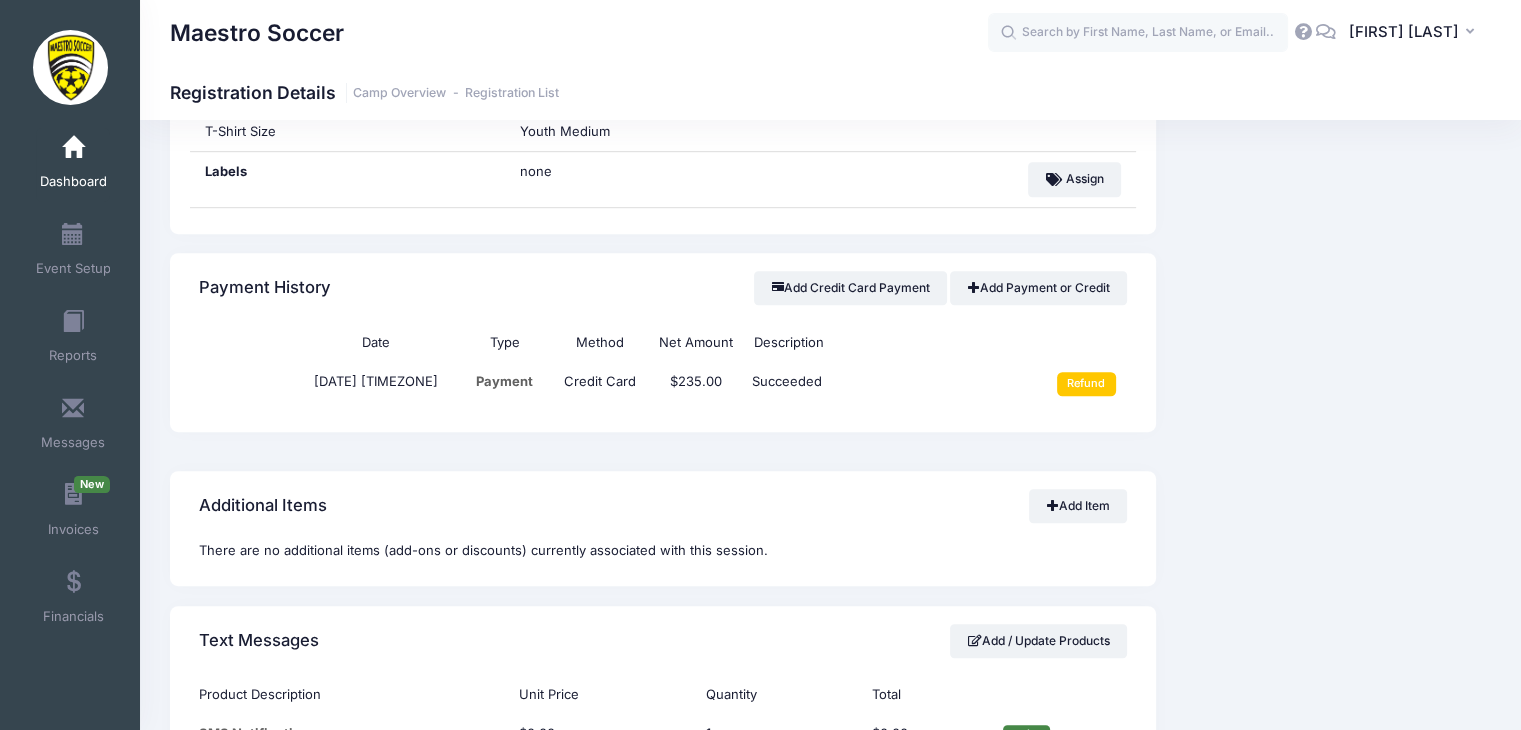 scroll, scrollTop: 1240, scrollLeft: 0, axis: vertical 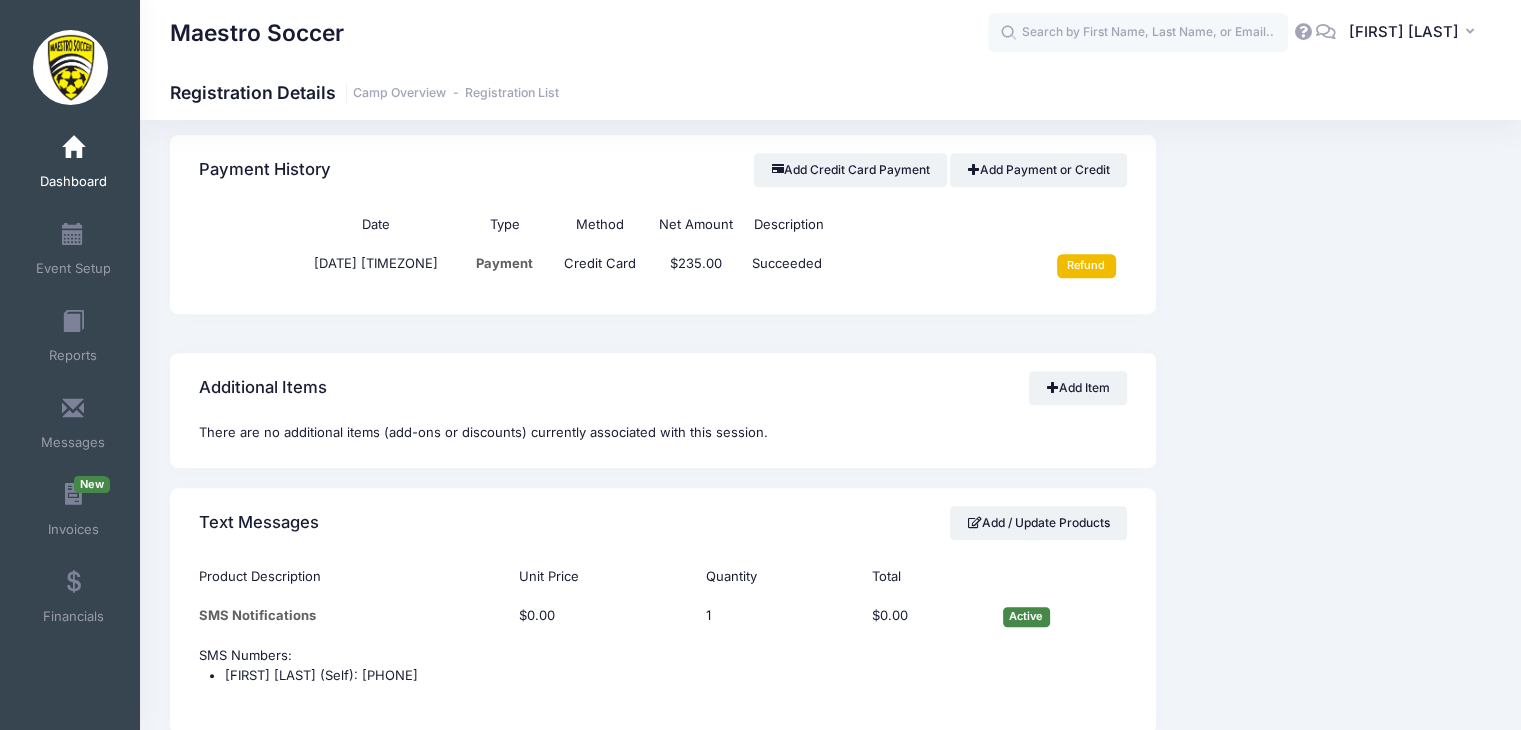 click on "Refund" at bounding box center (1086, 266) 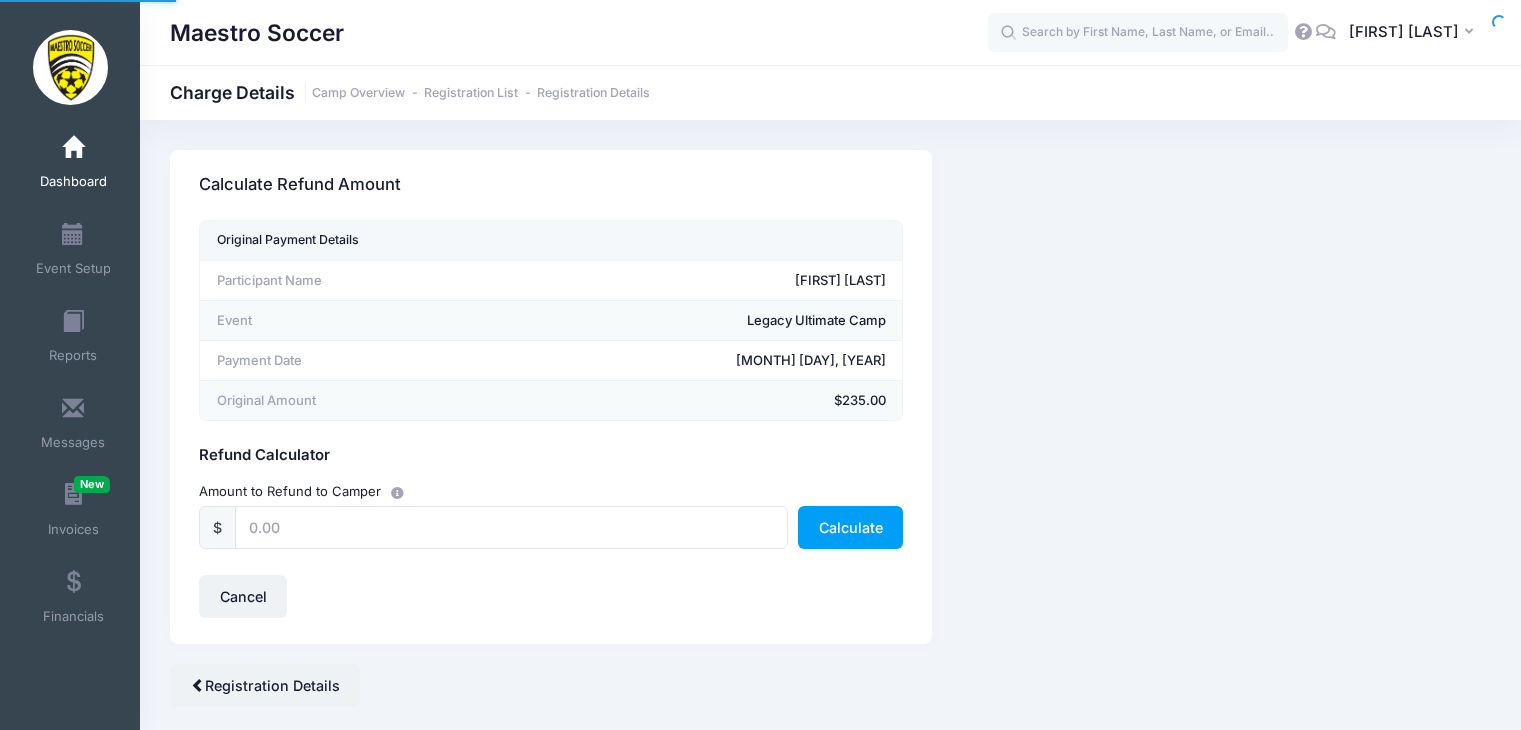 scroll, scrollTop: 0, scrollLeft: 0, axis: both 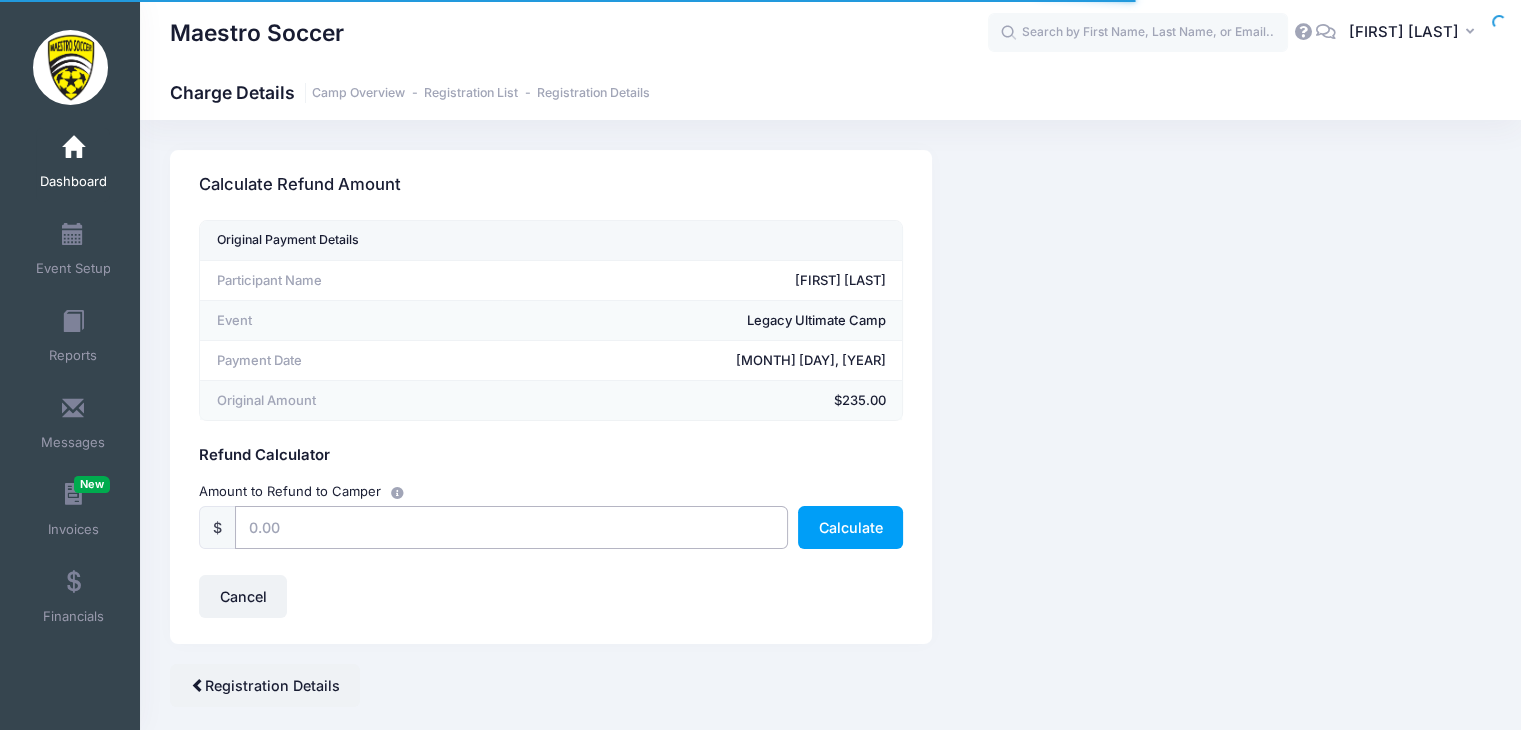 click at bounding box center [511, 527] 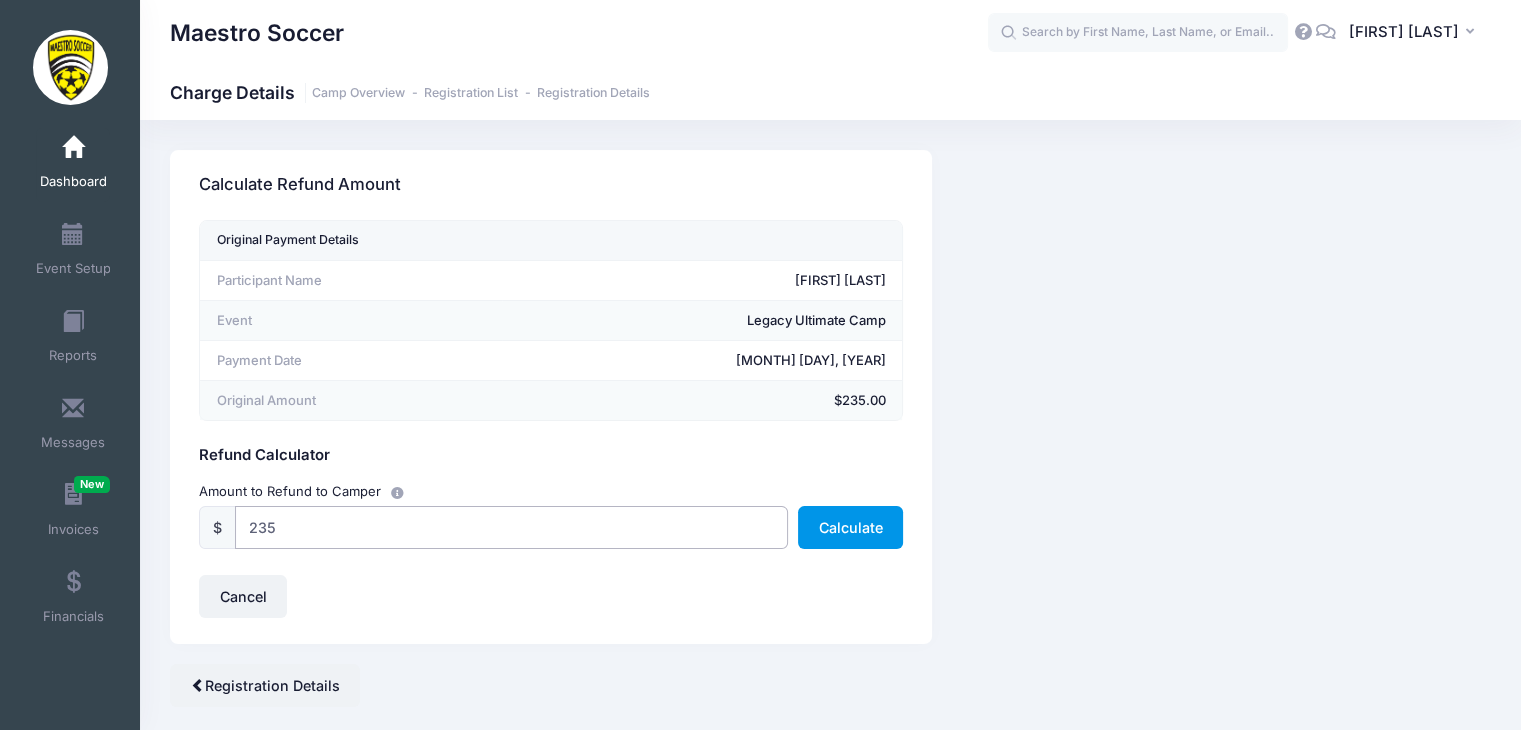 type on "235" 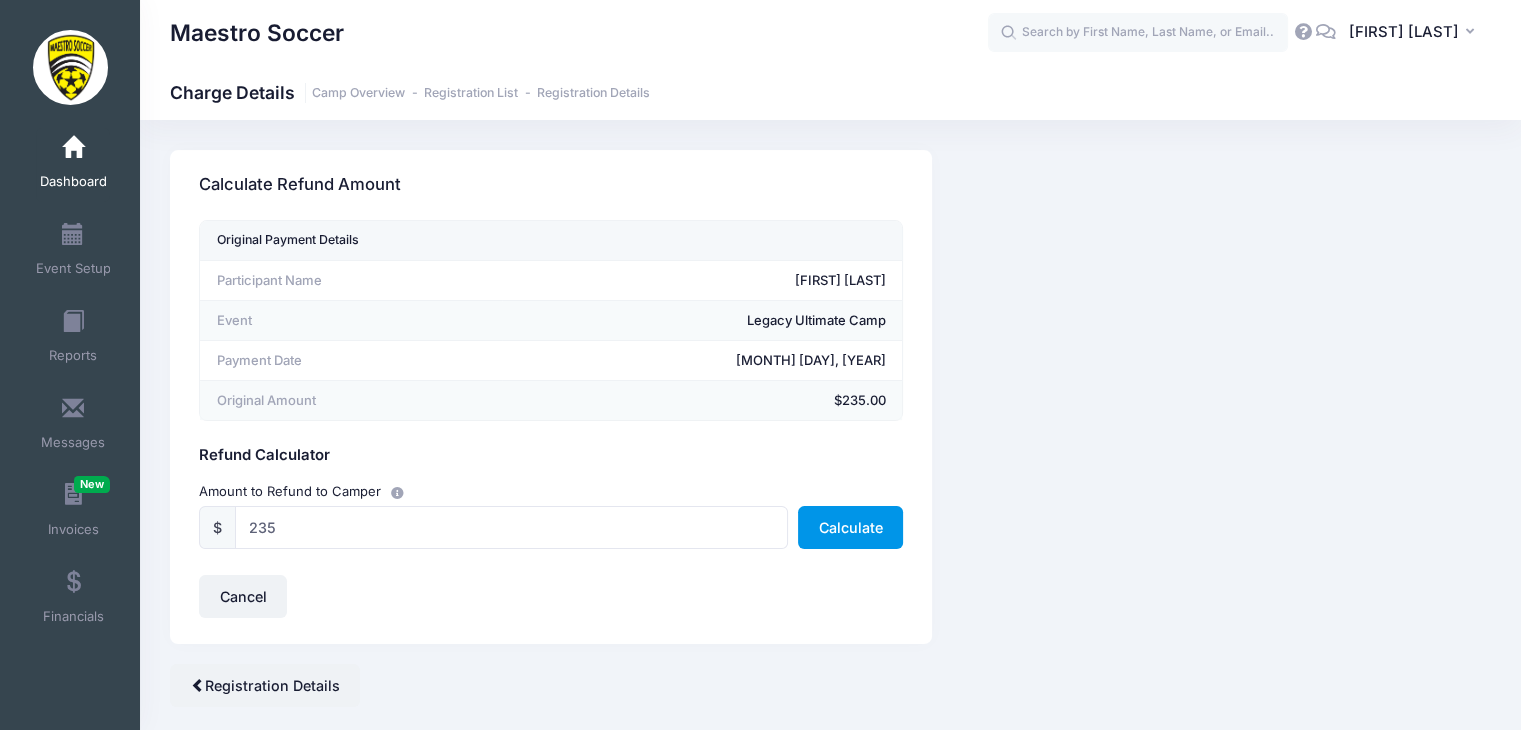 click on "Calculate" at bounding box center [850, 527] 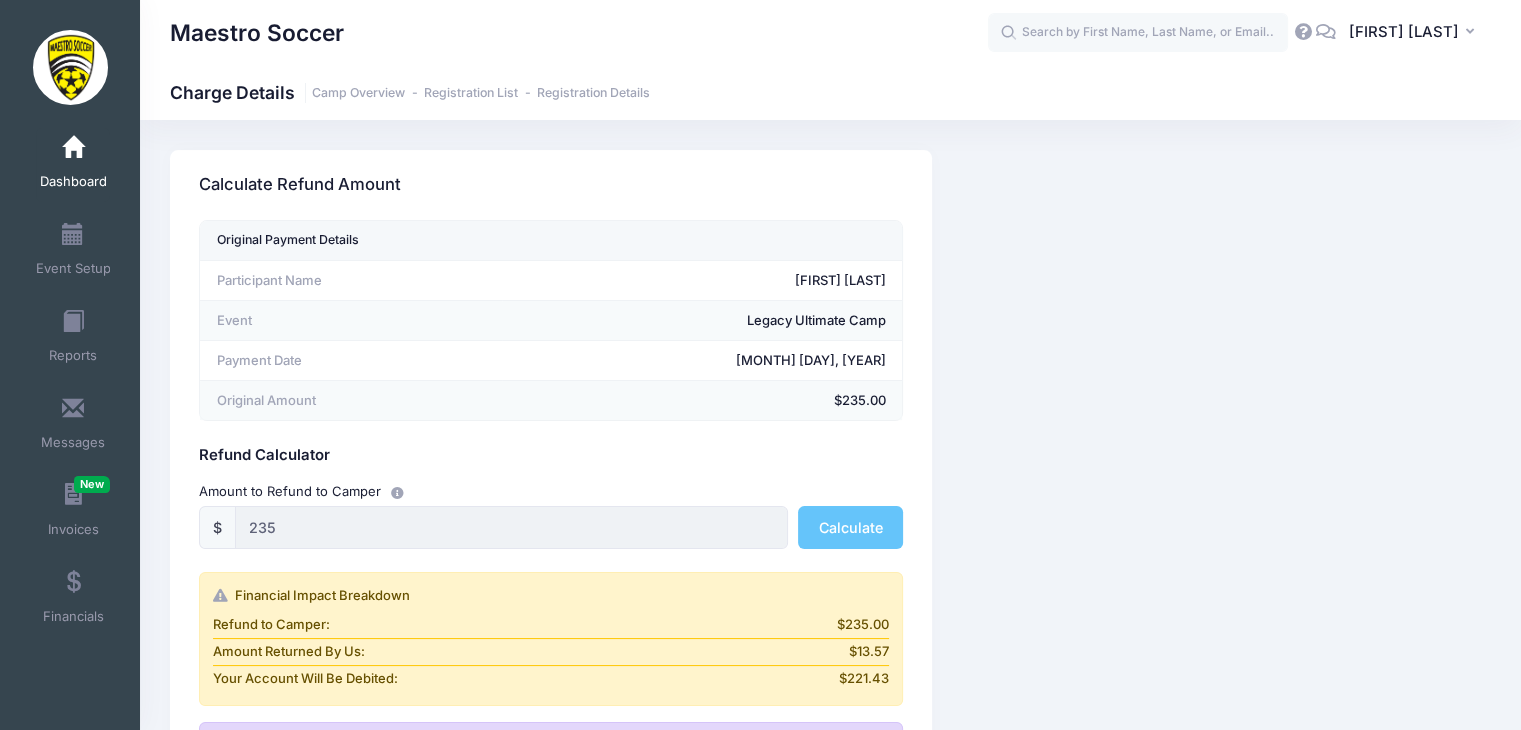scroll, scrollTop: 343, scrollLeft: 0, axis: vertical 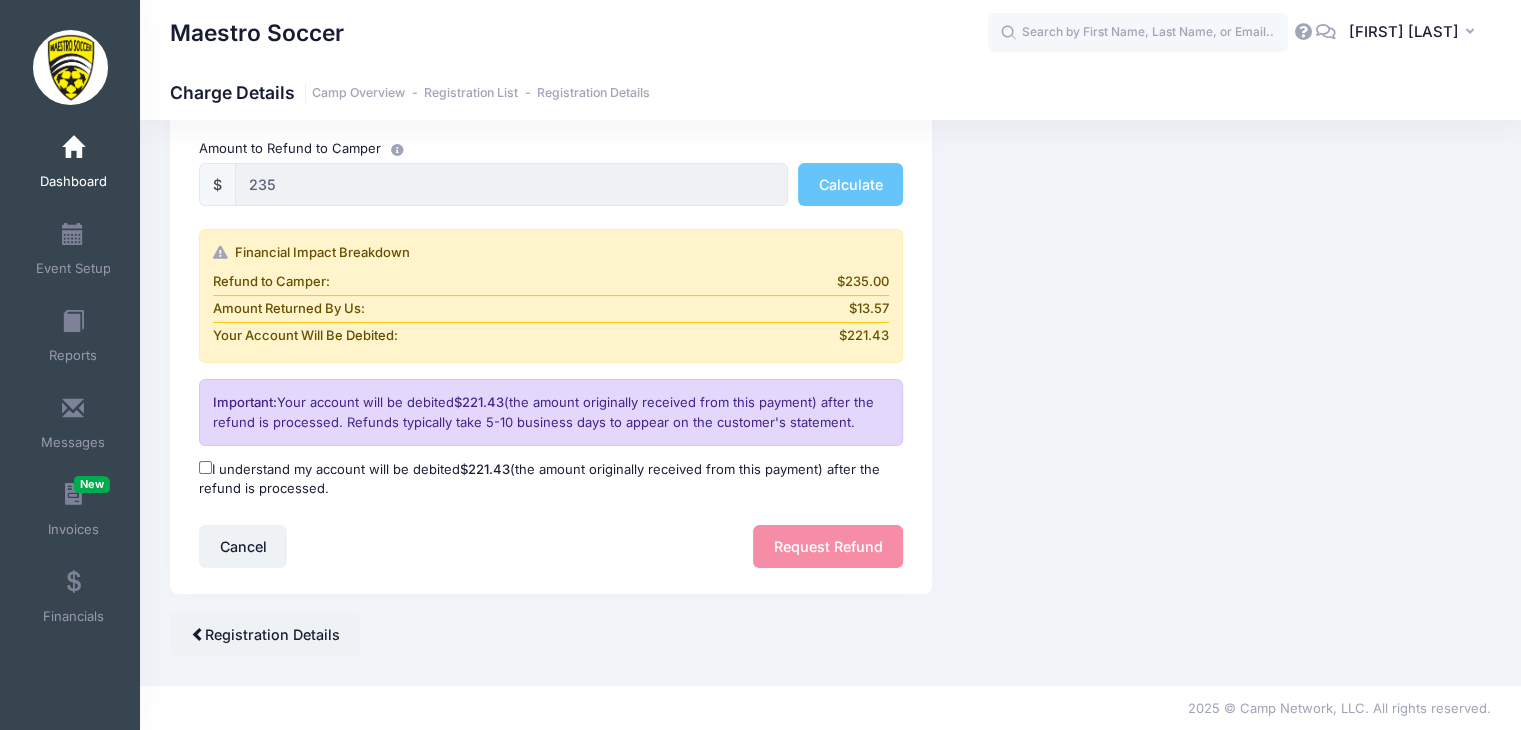 click on "I understand my account will be debited  $221.43  (the amount originally received from this payment) after the refund is processed." at bounding box center (551, 479) 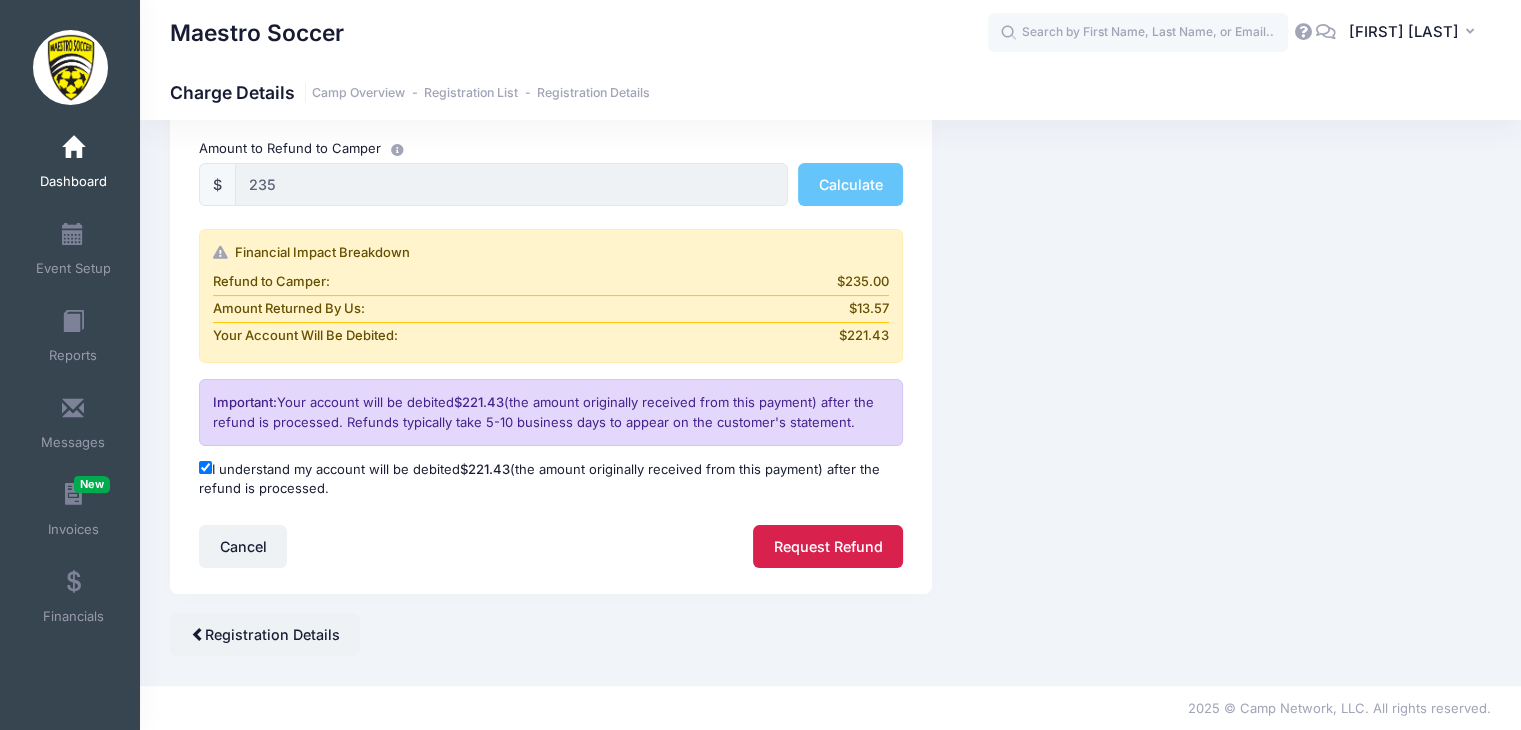 click on "Request Refund" at bounding box center [828, 546] 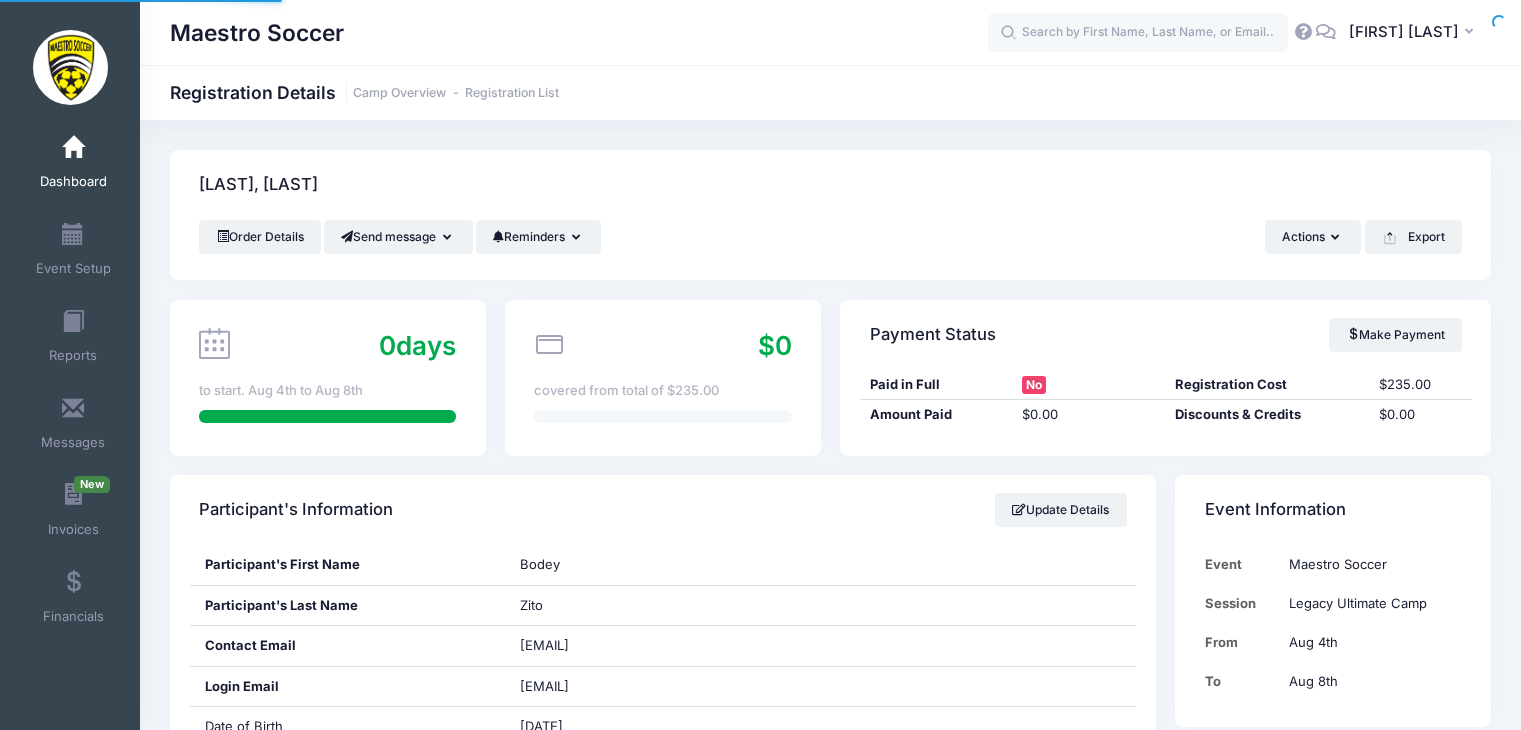 scroll, scrollTop: 0, scrollLeft: 0, axis: both 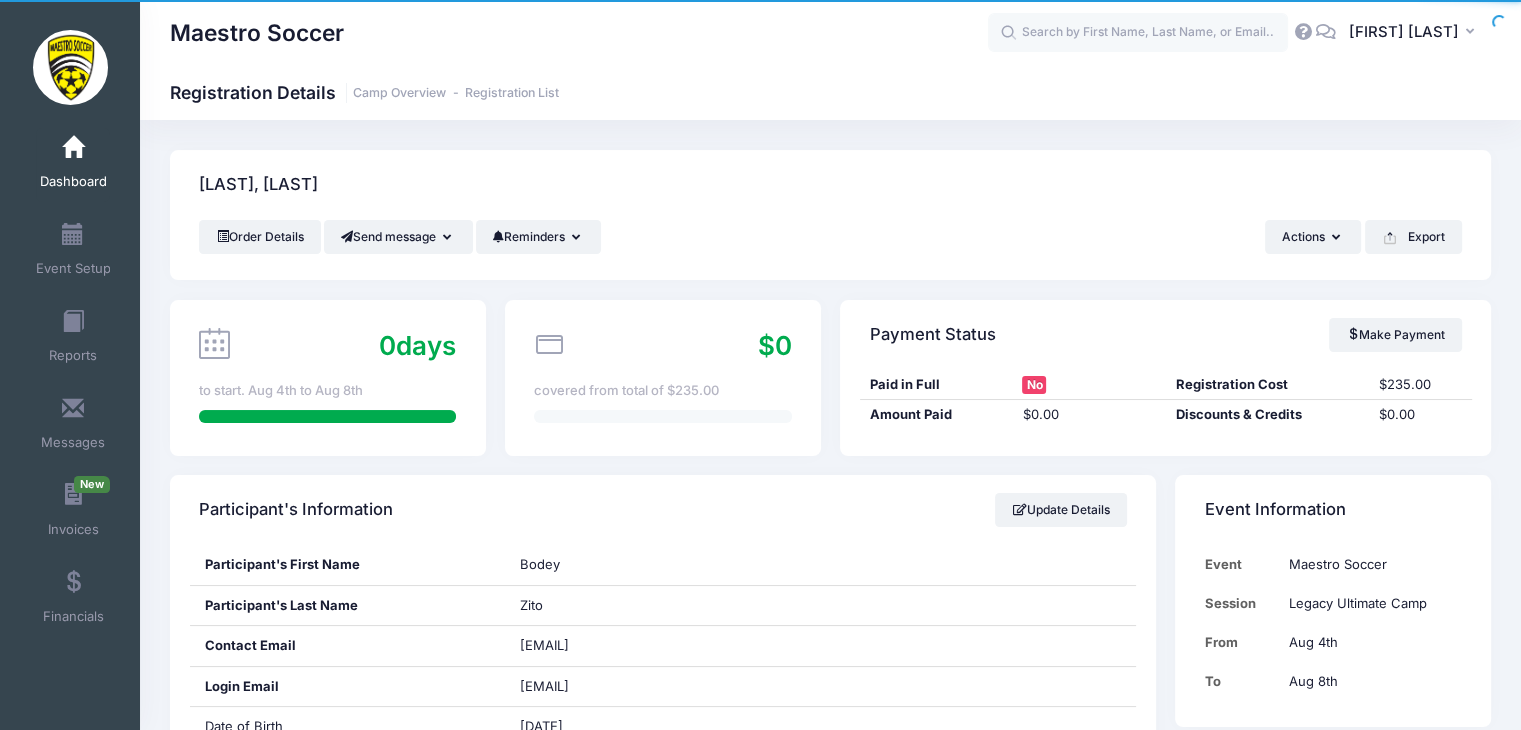 click on "JB Jim Buchanan      My Profile
My Events
Settings
Announcements
Help
Logout" at bounding box center (1239, 33) 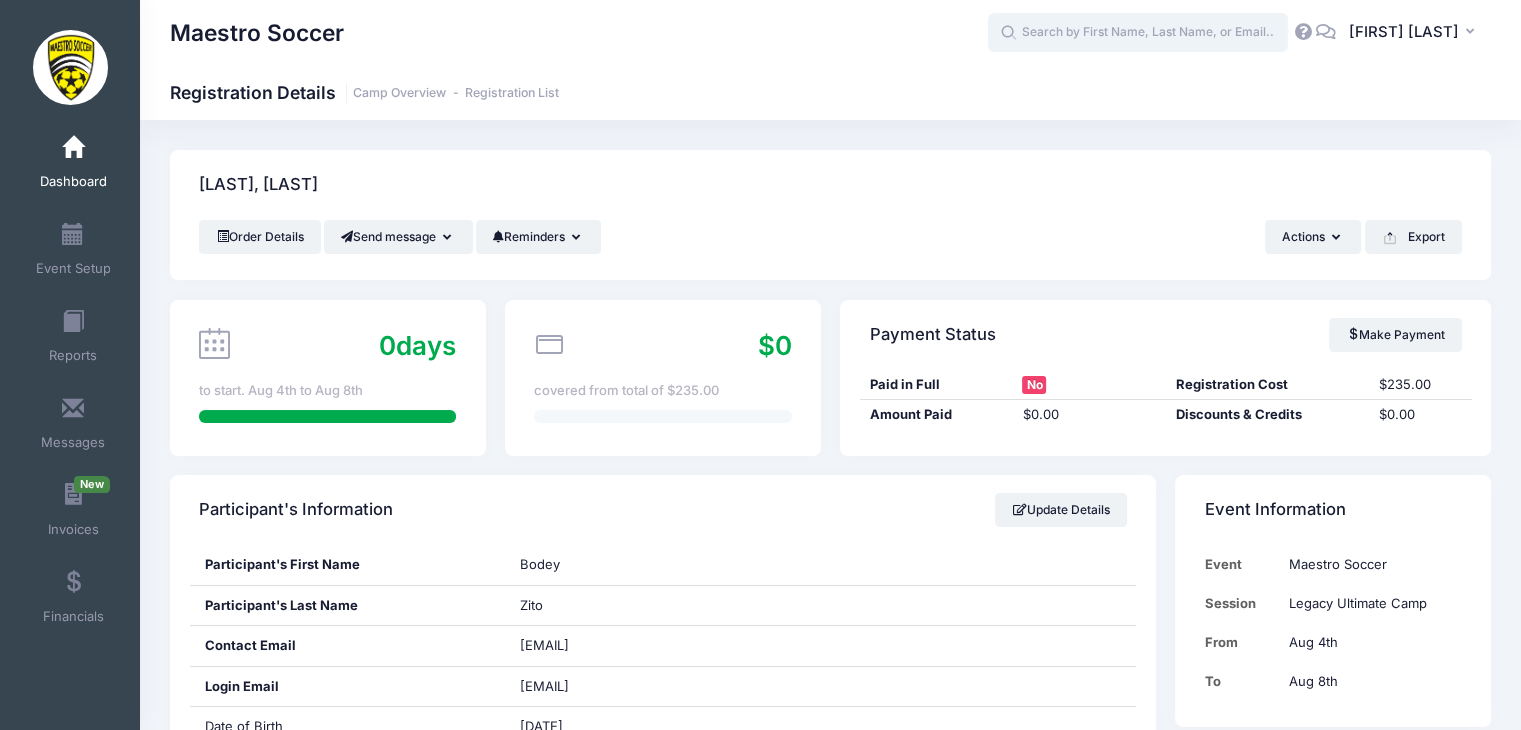 click at bounding box center (1138, 33) 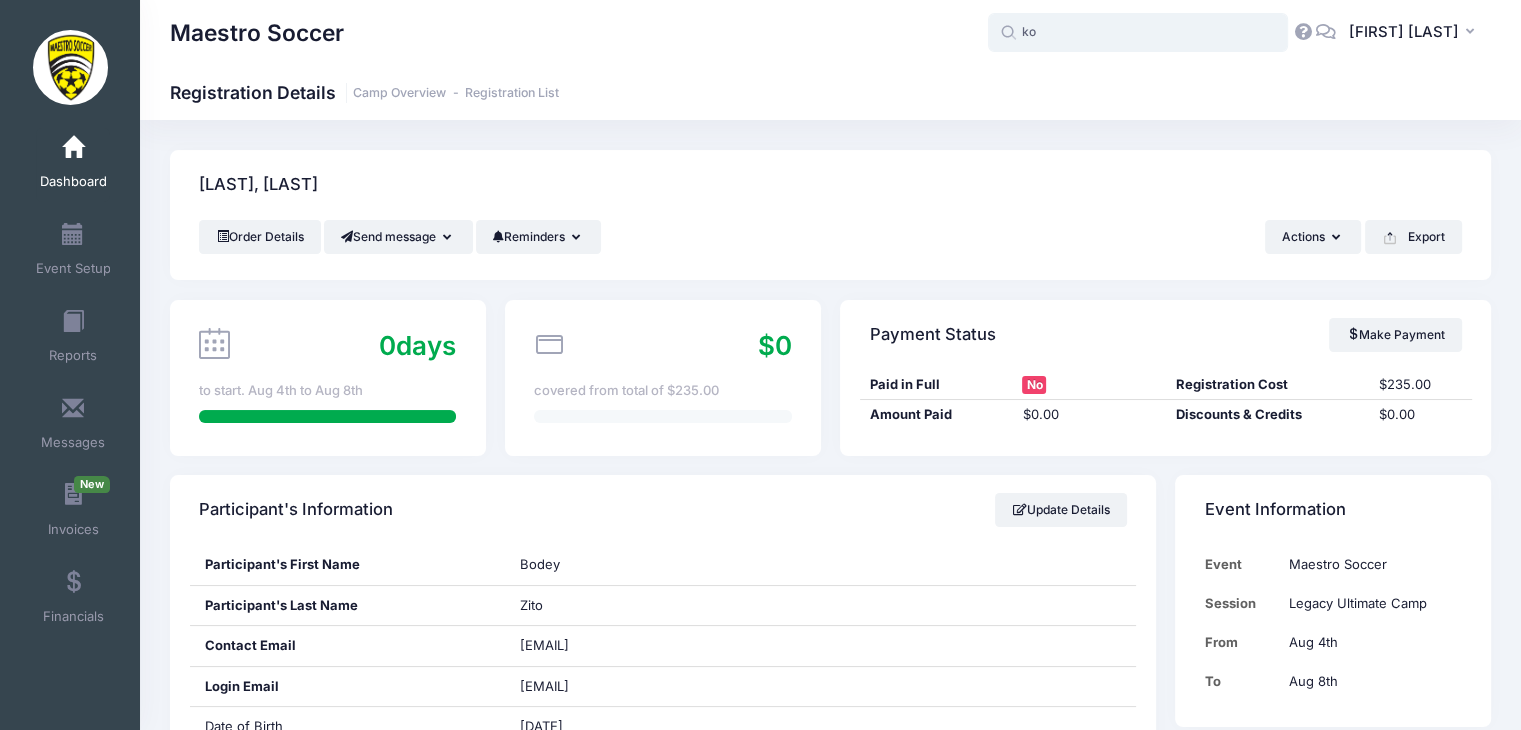 type on "k" 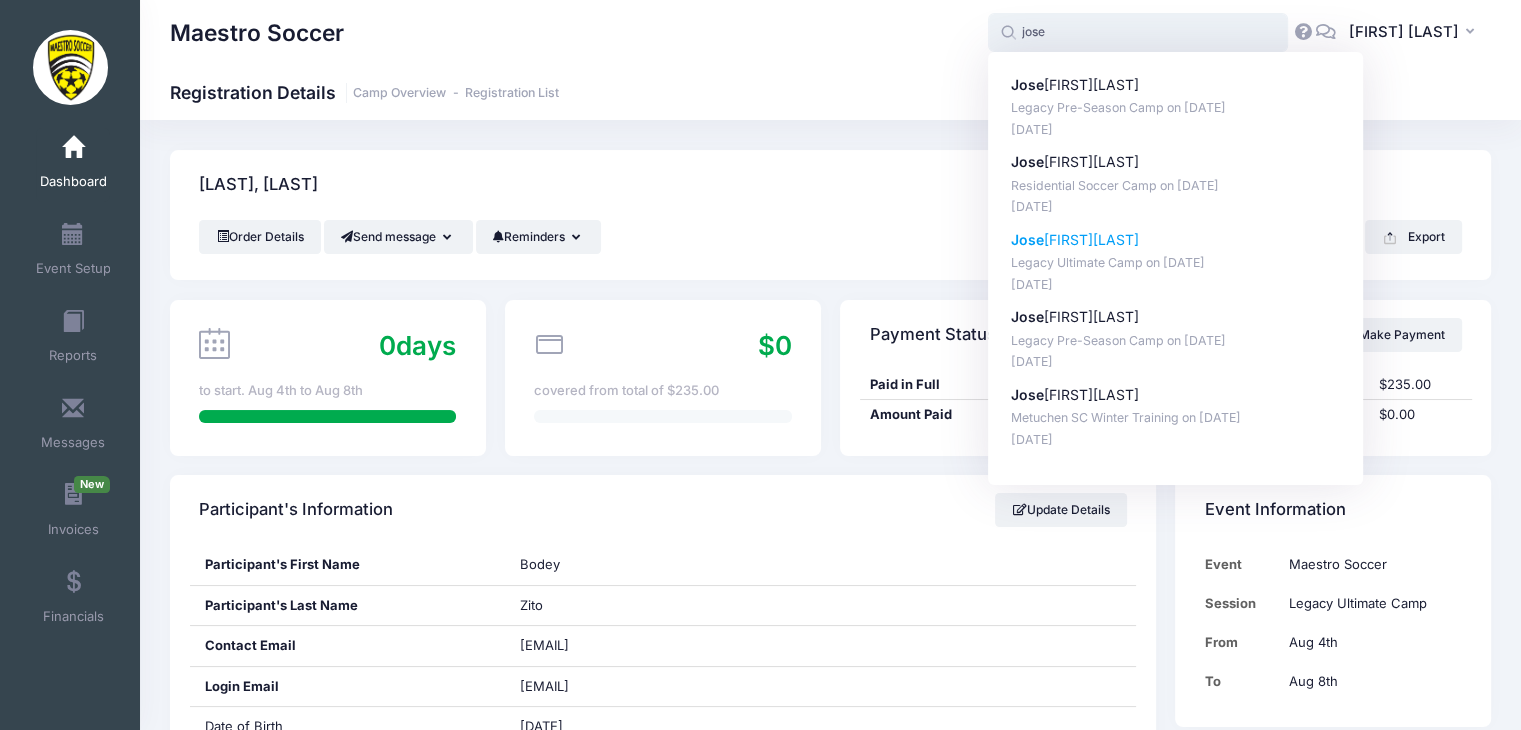 click on "Legacy Ultimate Camp on Aug-04, 2025" at bounding box center [1176, 263] 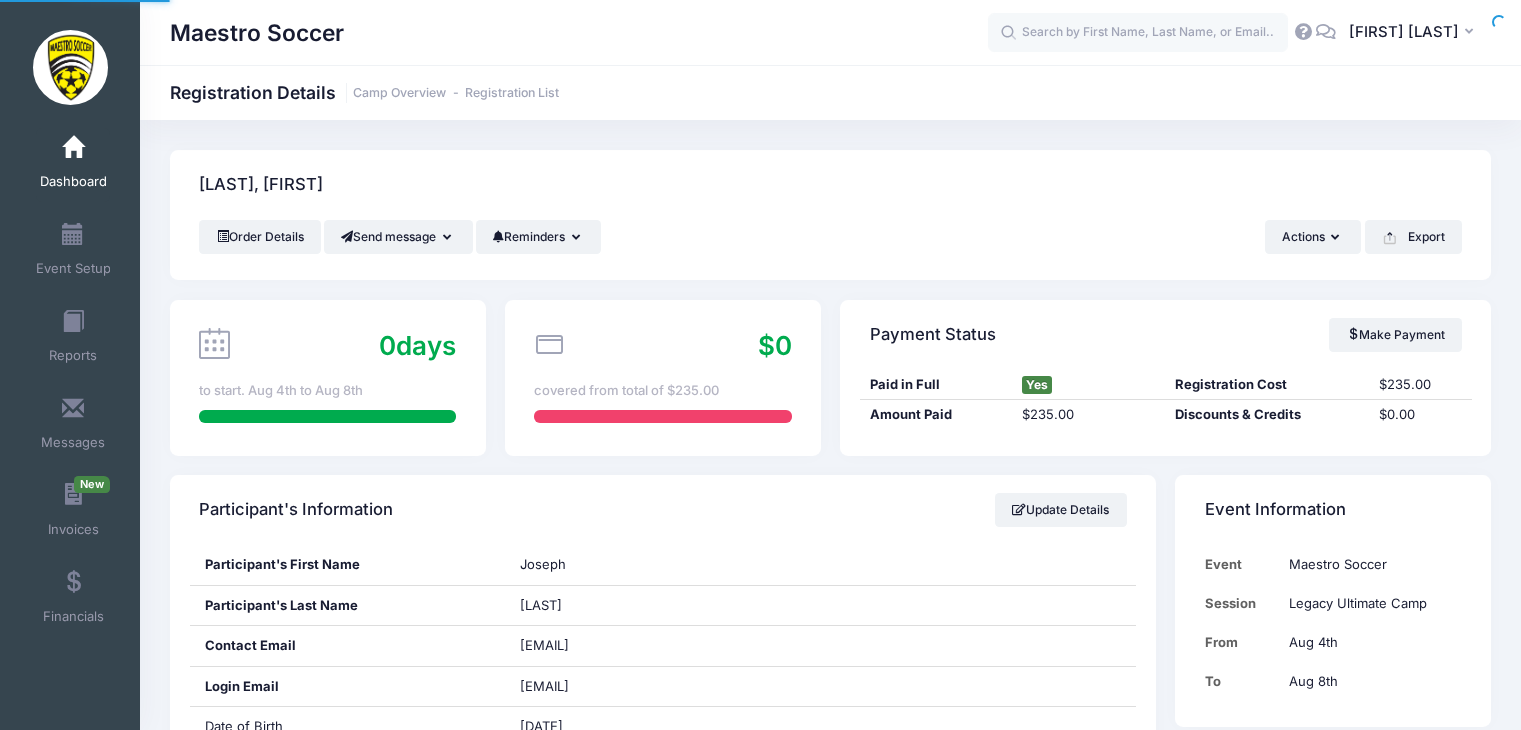 scroll, scrollTop: 0, scrollLeft: 0, axis: both 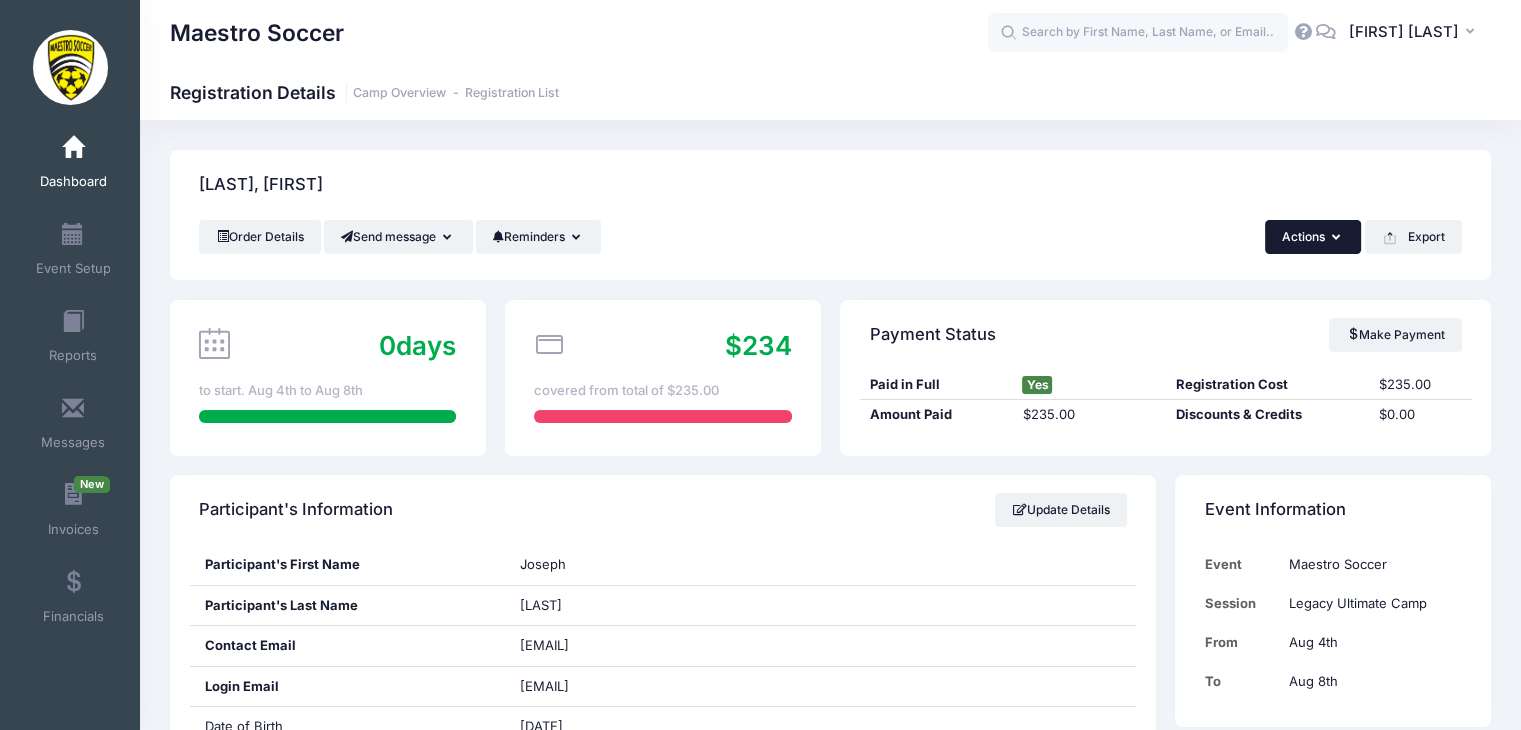 click on "Actions" at bounding box center (1313, 237) 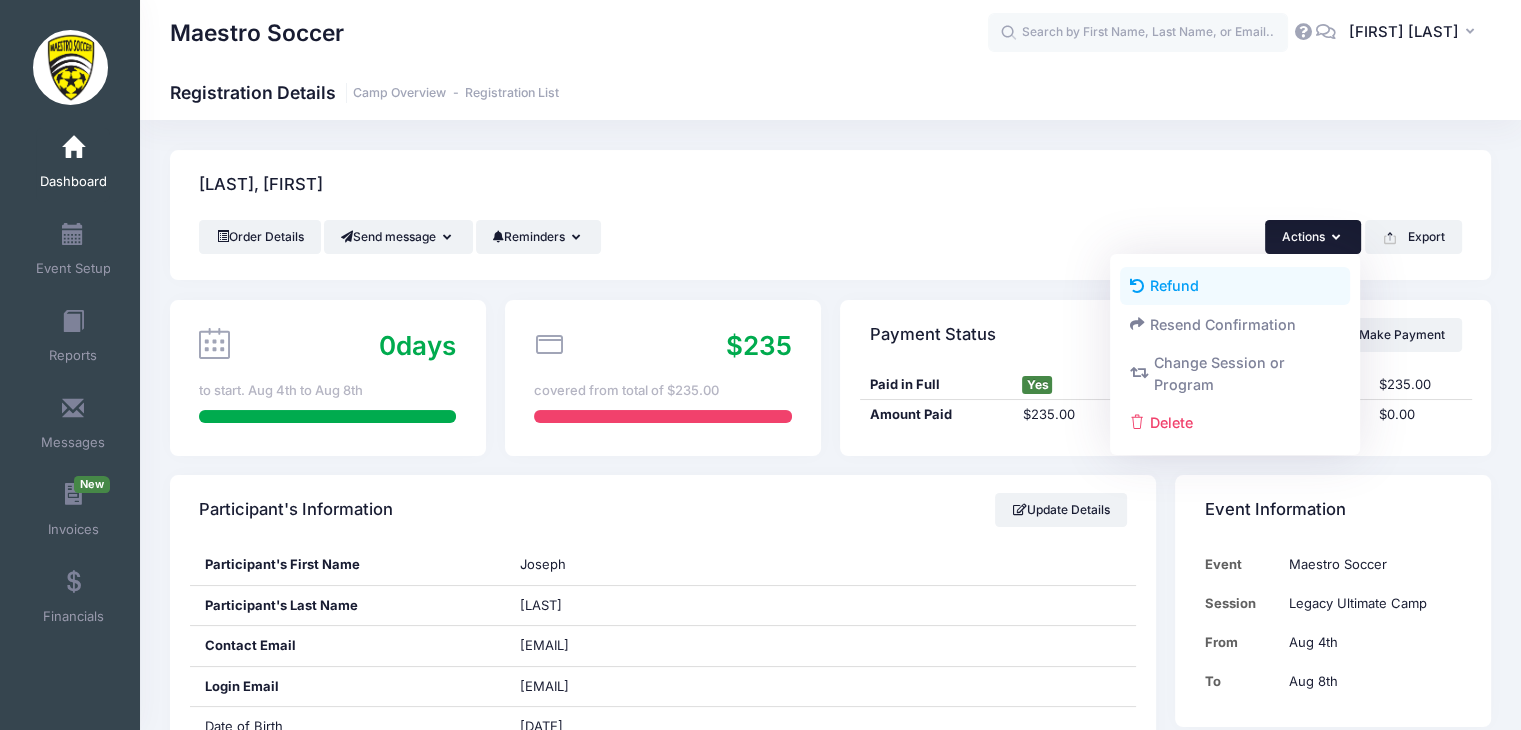 click on "Refund" at bounding box center (1235, 286) 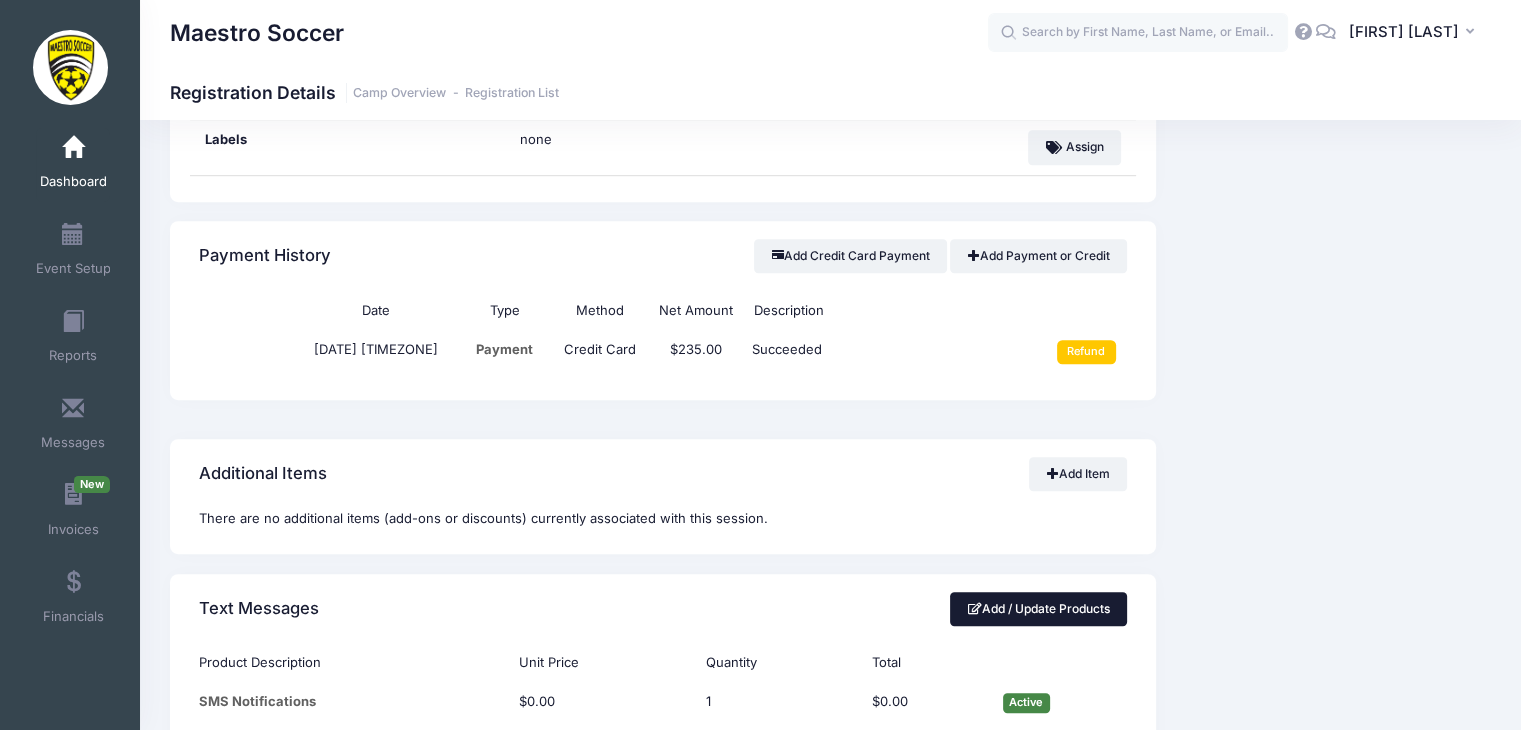 scroll, scrollTop: 1240, scrollLeft: 0, axis: vertical 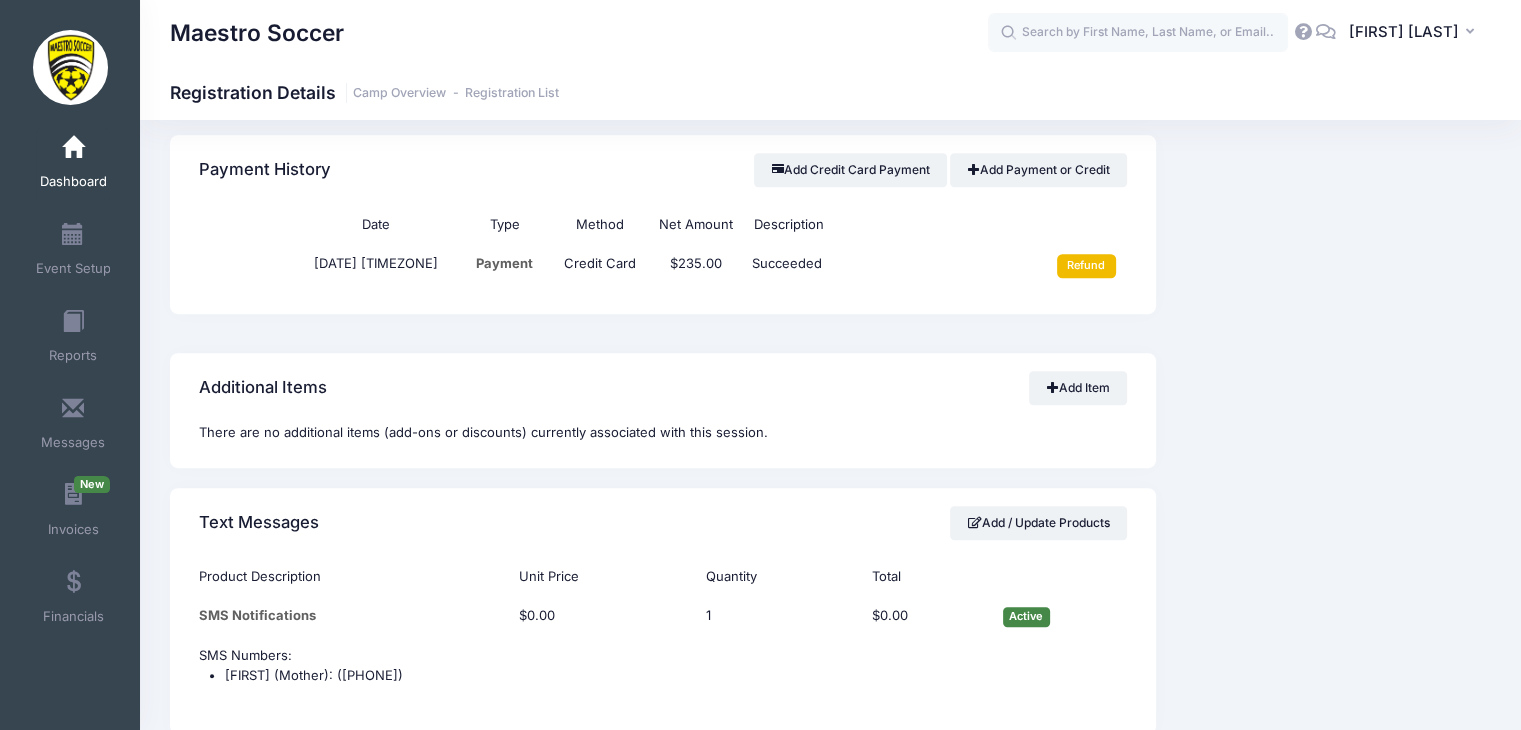 click on "Refund" at bounding box center (1086, 266) 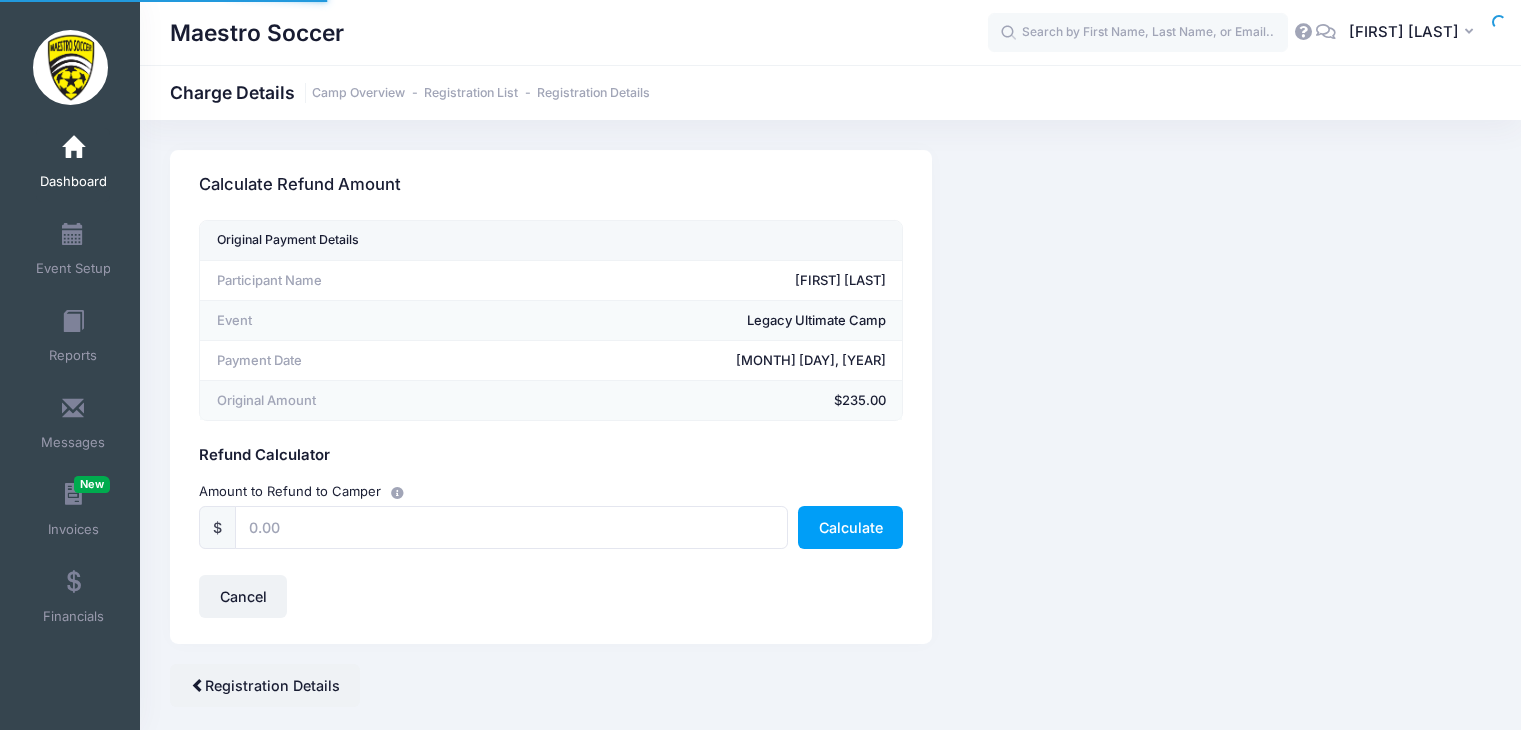 scroll, scrollTop: 0, scrollLeft: 0, axis: both 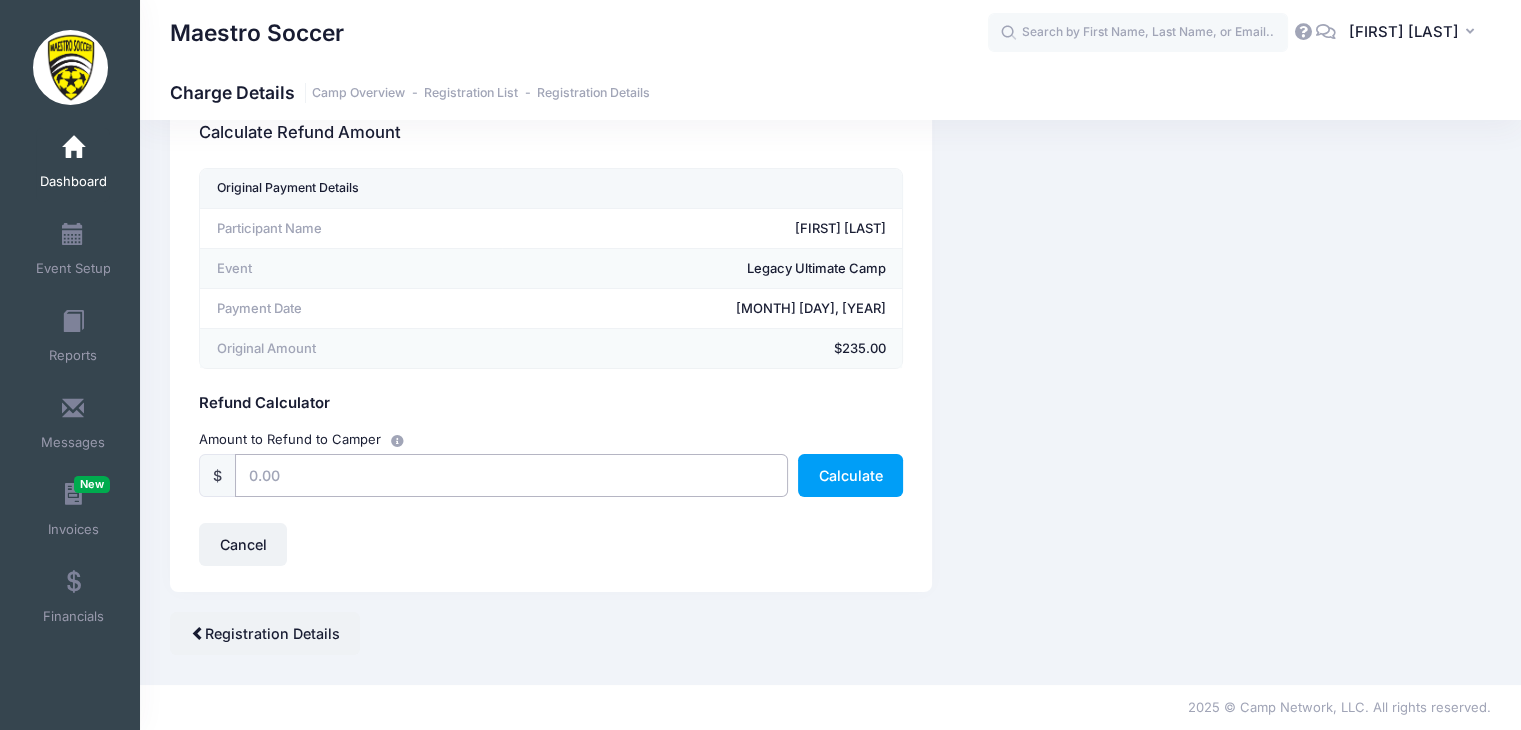 click at bounding box center [511, 475] 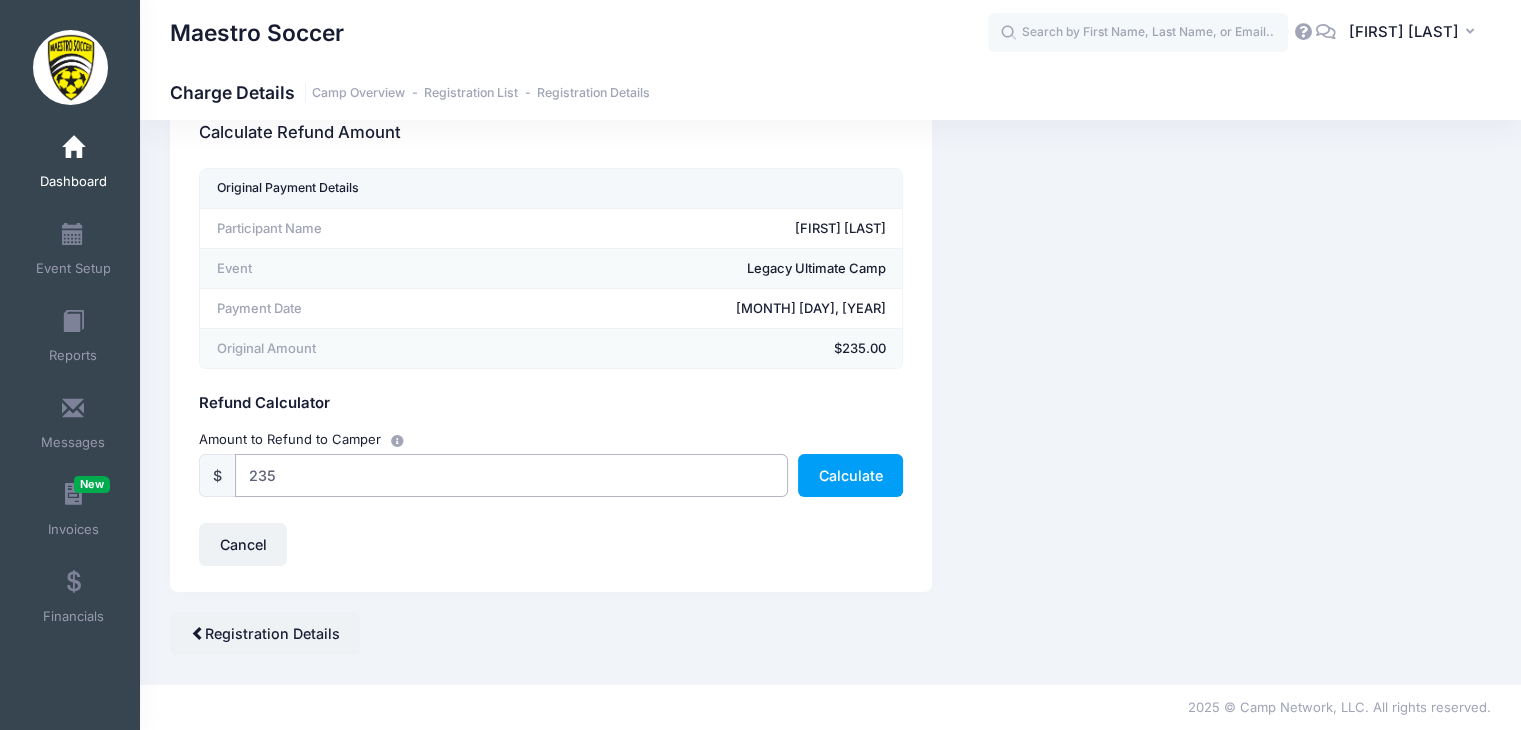 type on "235" 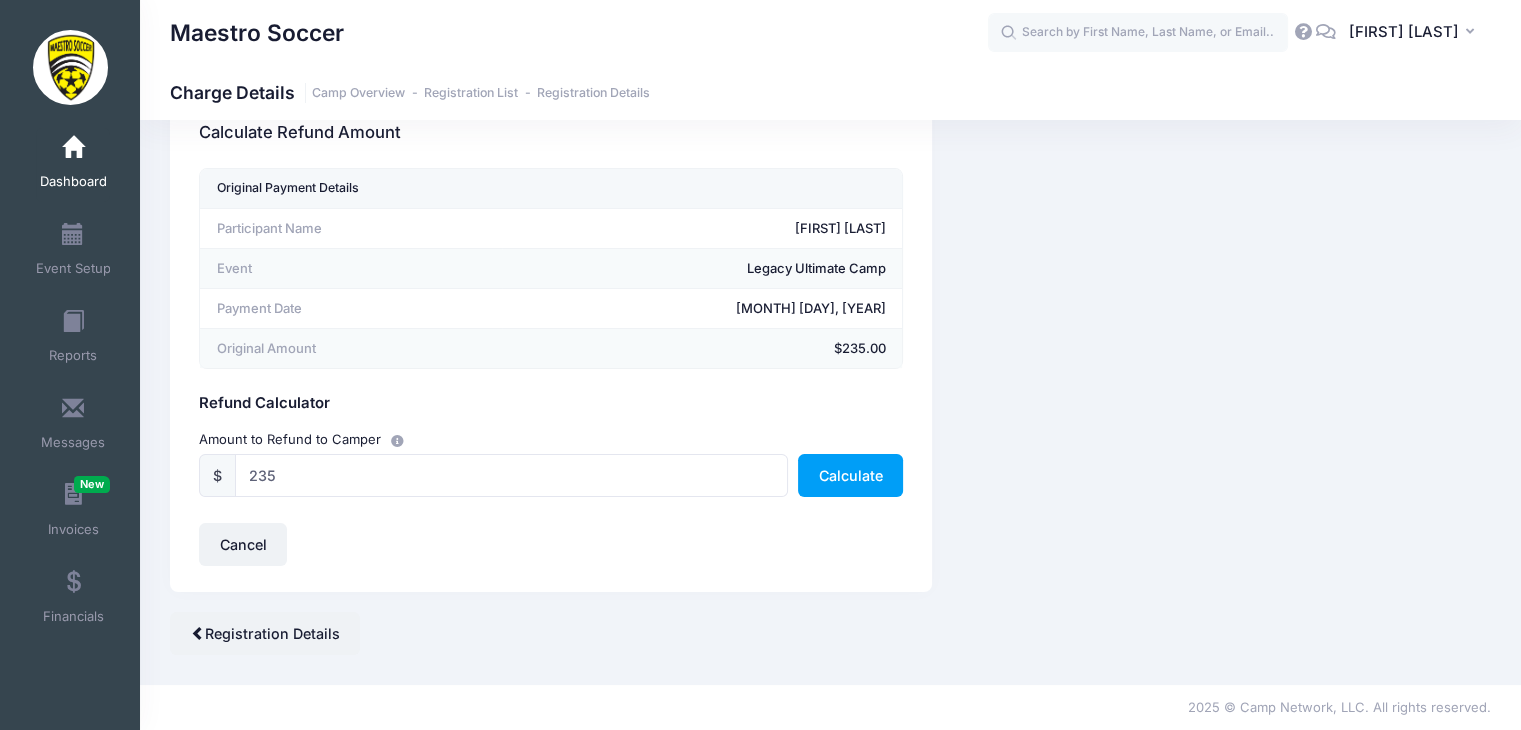 click on "Camp Network returns it's fee when there is a full refund.
Stripe also returns the credit card fees for the amount refunded. Refunds take 5 to 10 days to appear on your customer's statement.
It might take a few minutes for the refund to be reflected in the payment's details.
Please Note : If Camp Network already transferred you the funds for this payment, we will deduct this amount from a future transfer or debit your account.
Calculate Refund Amount
Original Payment Details
Participant Name Event $235.00" at bounding box center (830, 376) 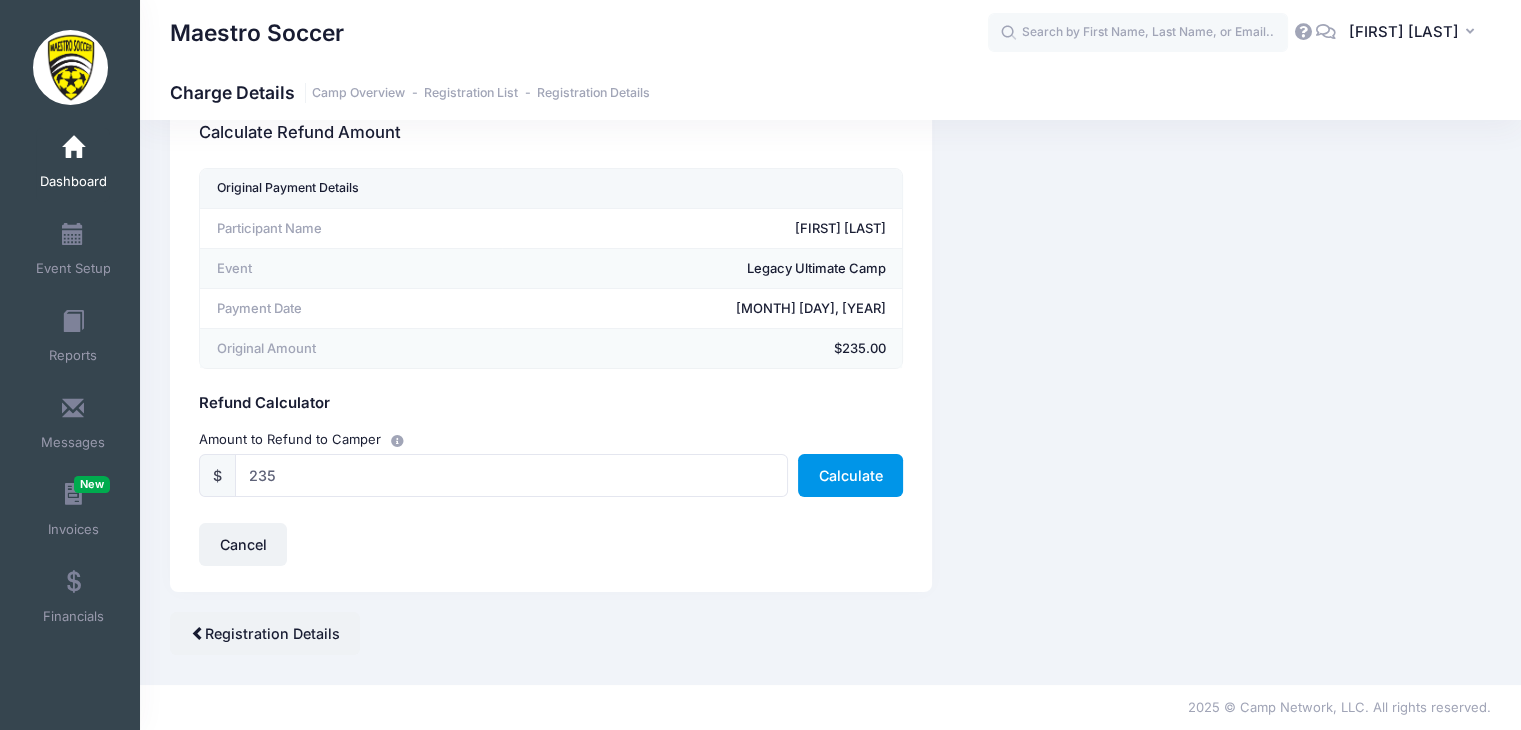 click on "Calculate" at bounding box center [850, 475] 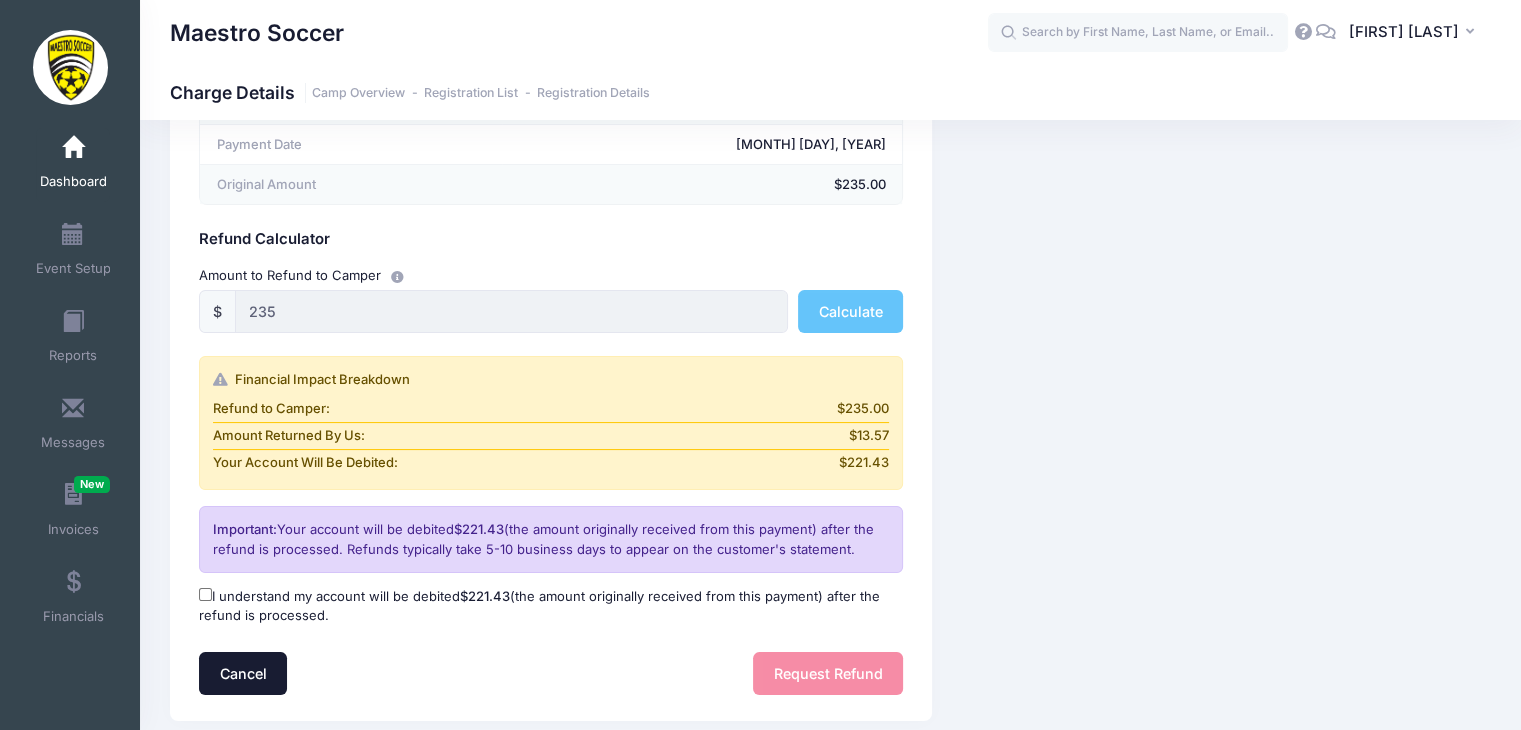 scroll, scrollTop: 343, scrollLeft: 0, axis: vertical 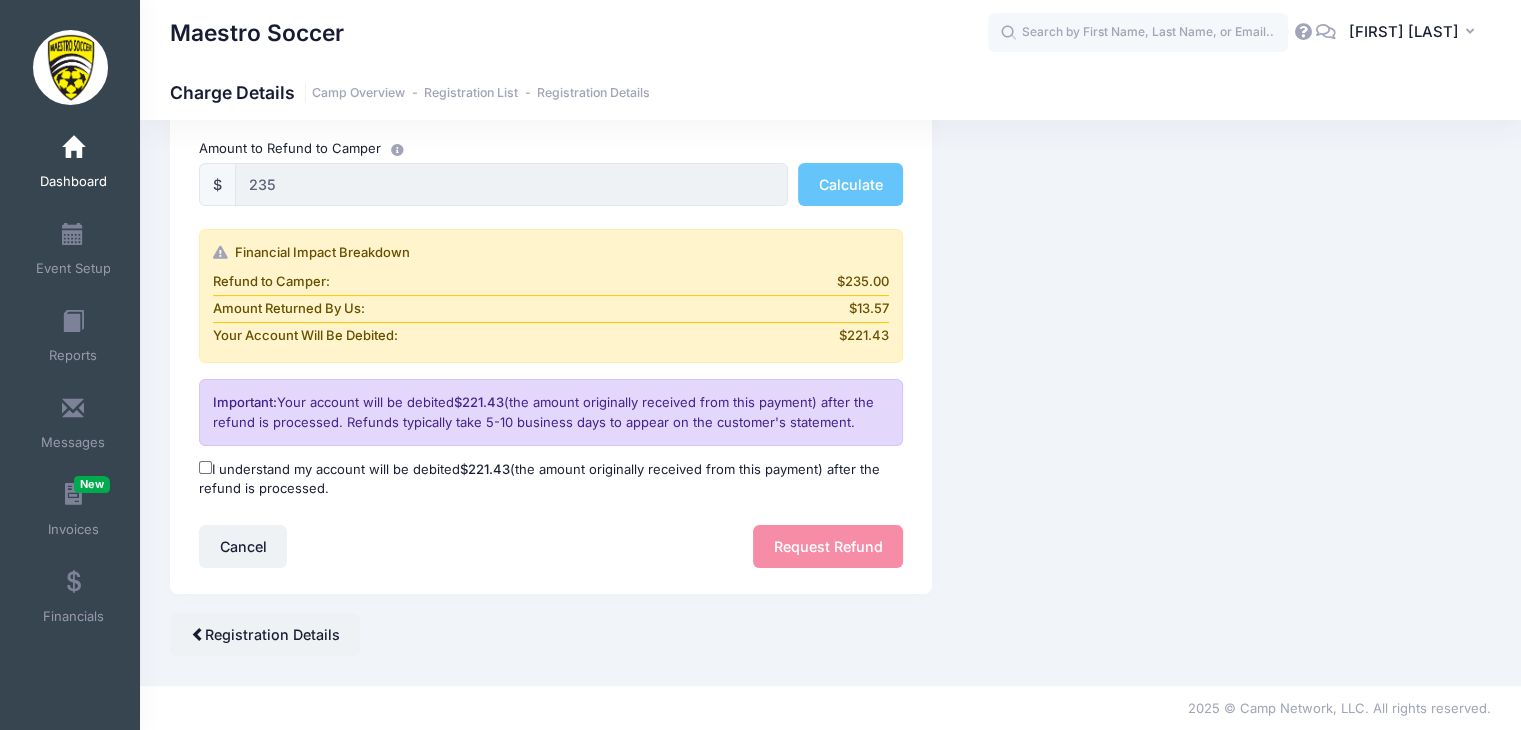click on "I understand my account will be debited  $221.43  (the amount originally received from this payment) after the refund is processed." at bounding box center [205, 467] 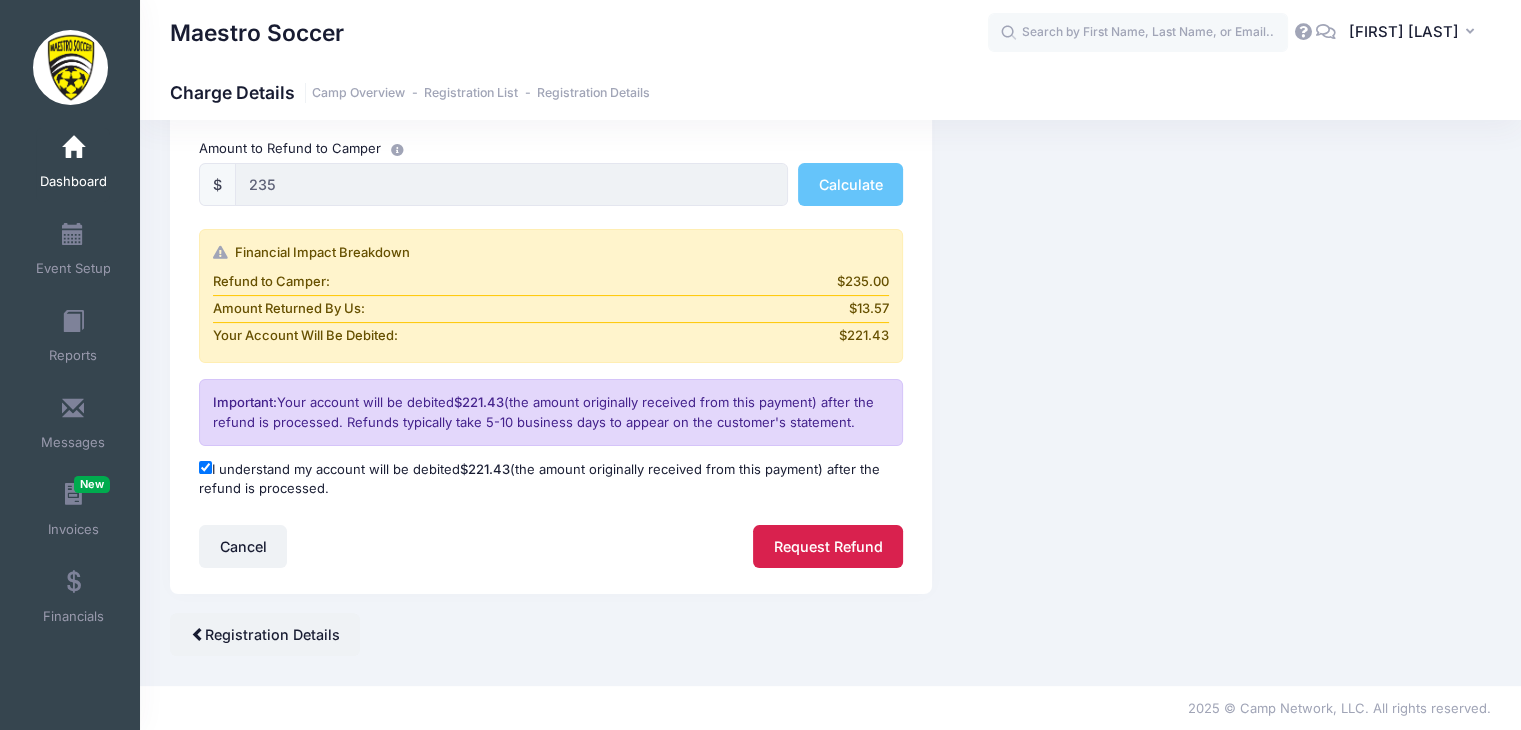 click on "Request Refund" at bounding box center [828, 546] 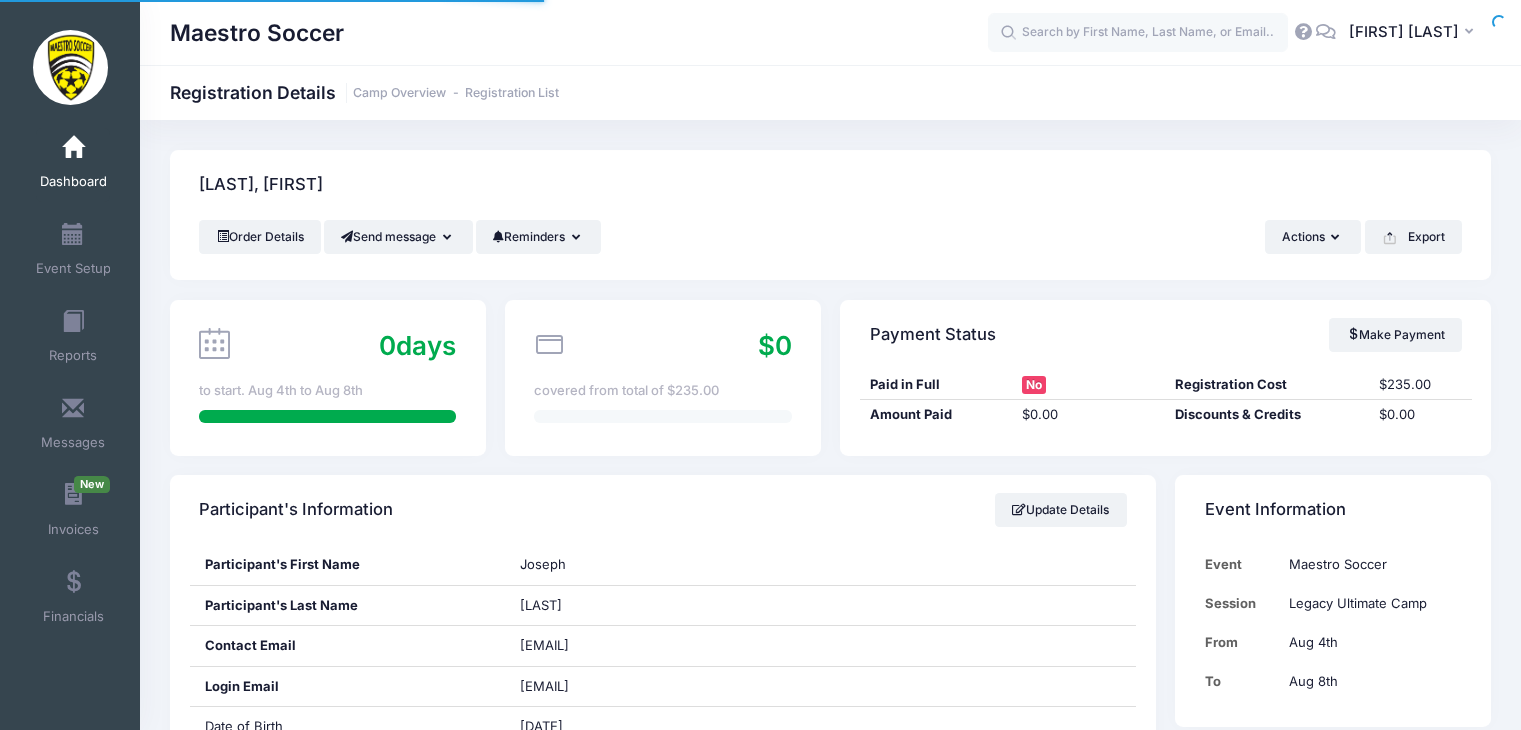 scroll, scrollTop: 0, scrollLeft: 0, axis: both 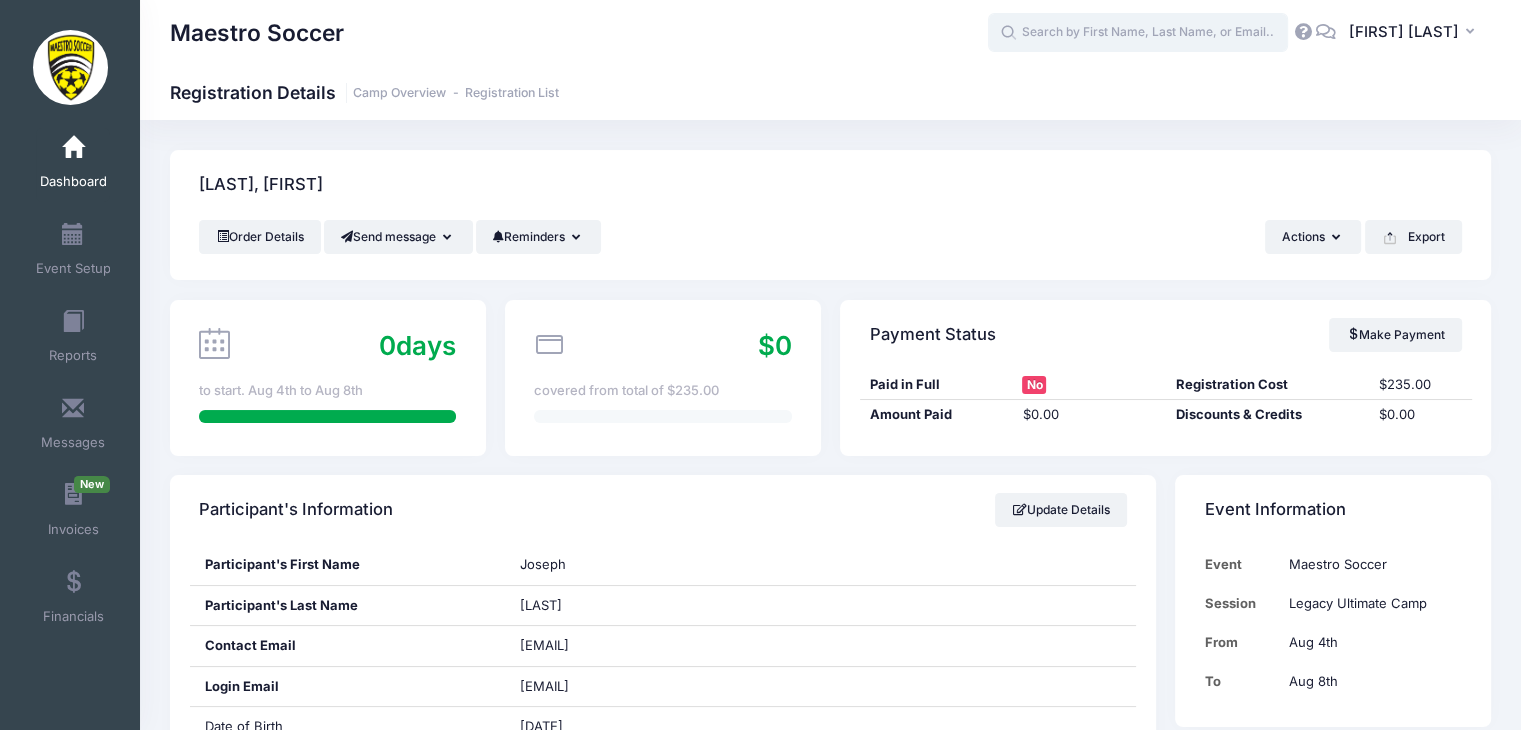 click at bounding box center (1138, 33) 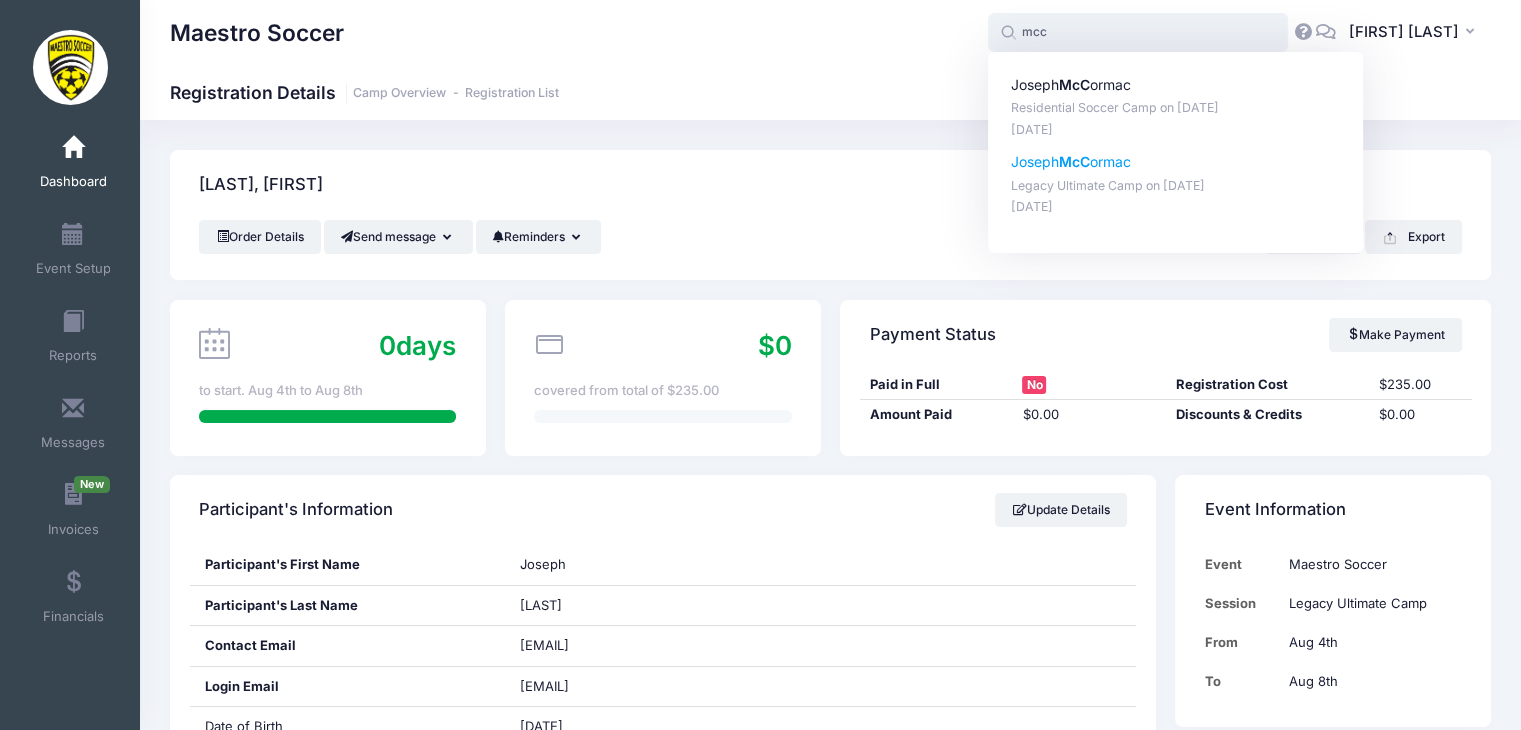 click on "Legacy Ultimate Camp on Aug-04, 2025" at bounding box center [1176, 186] 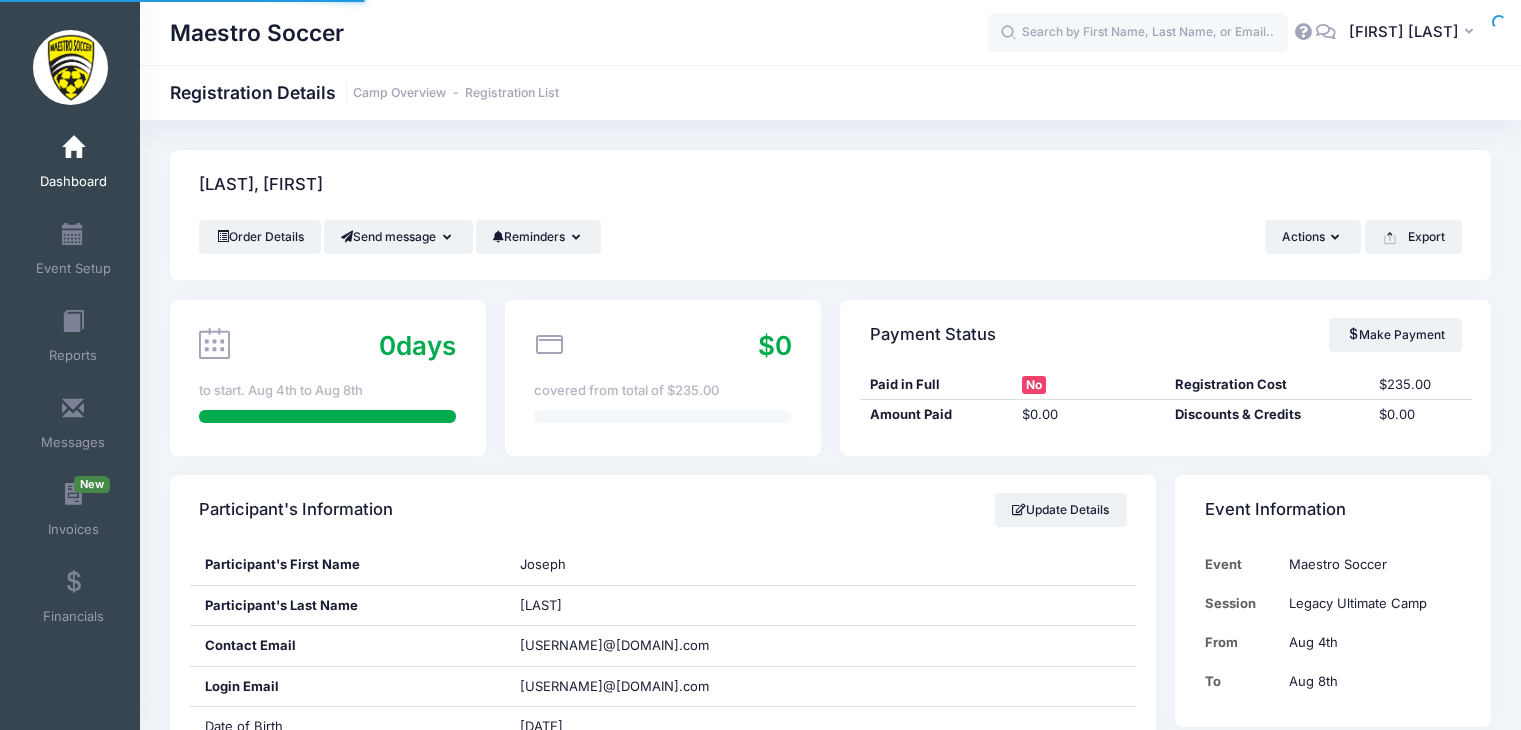 scroll, scrollTop: 0, scrollLeft: 0, axis: both 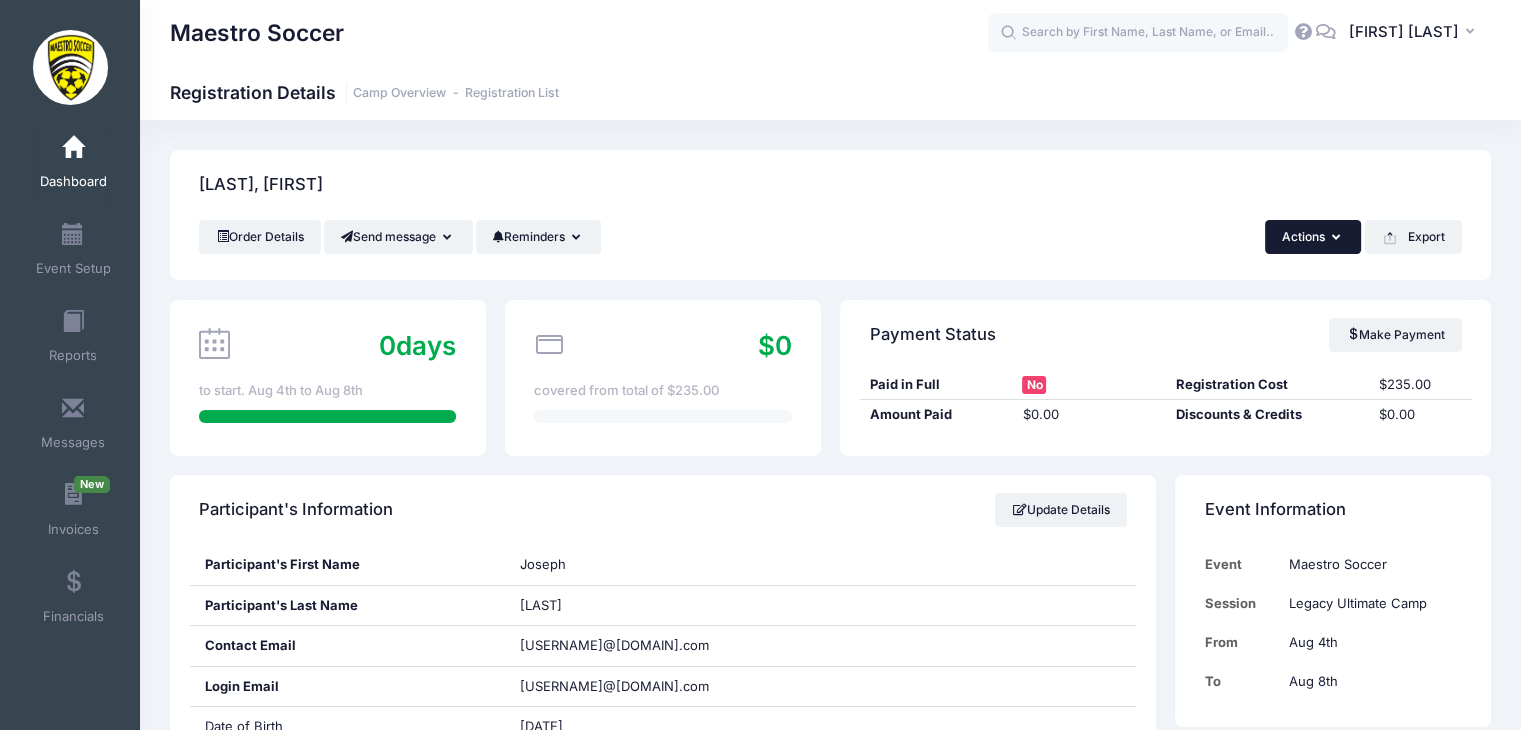 click on "Actions" at bounding box center (1313, 237) 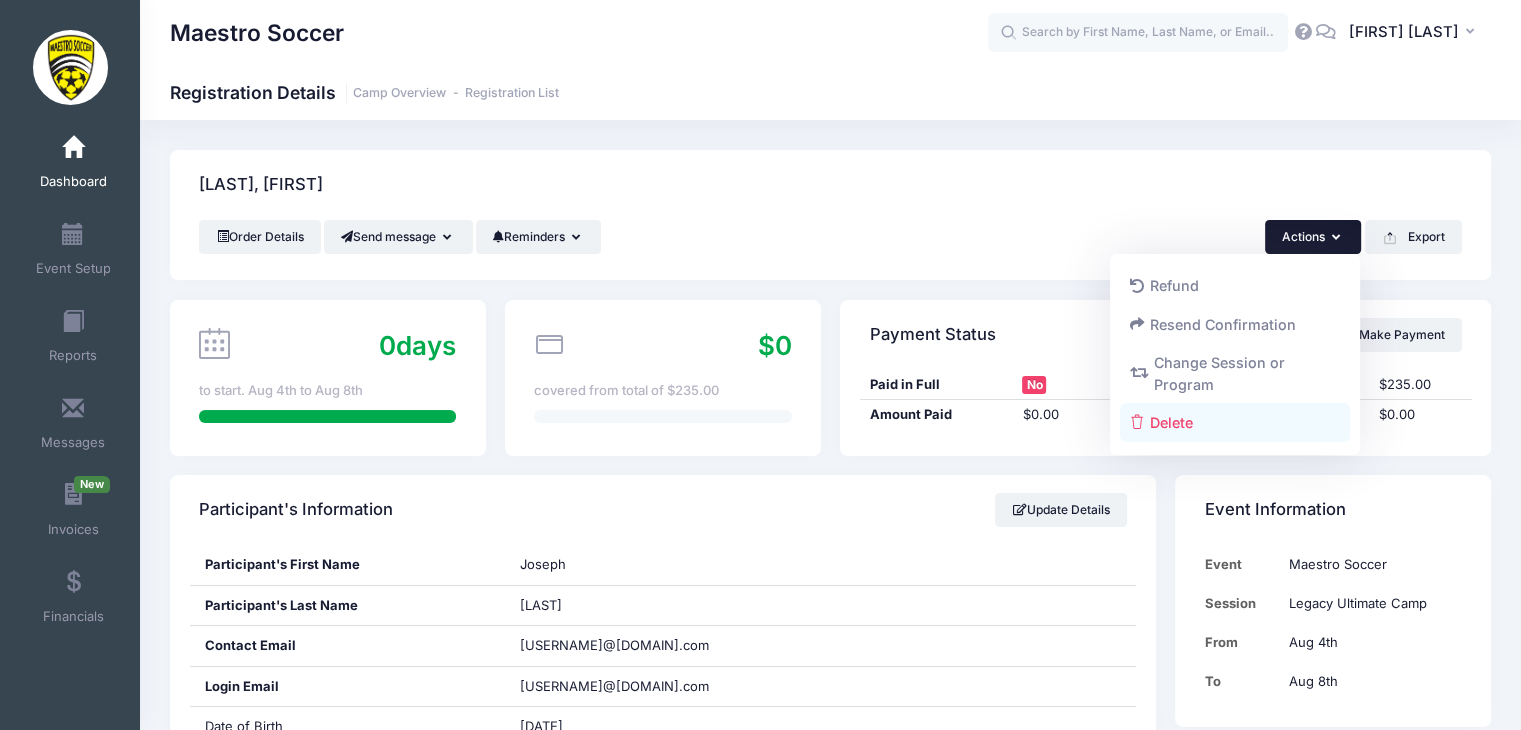 click on "Delete" at bounding box center (1235, 422) 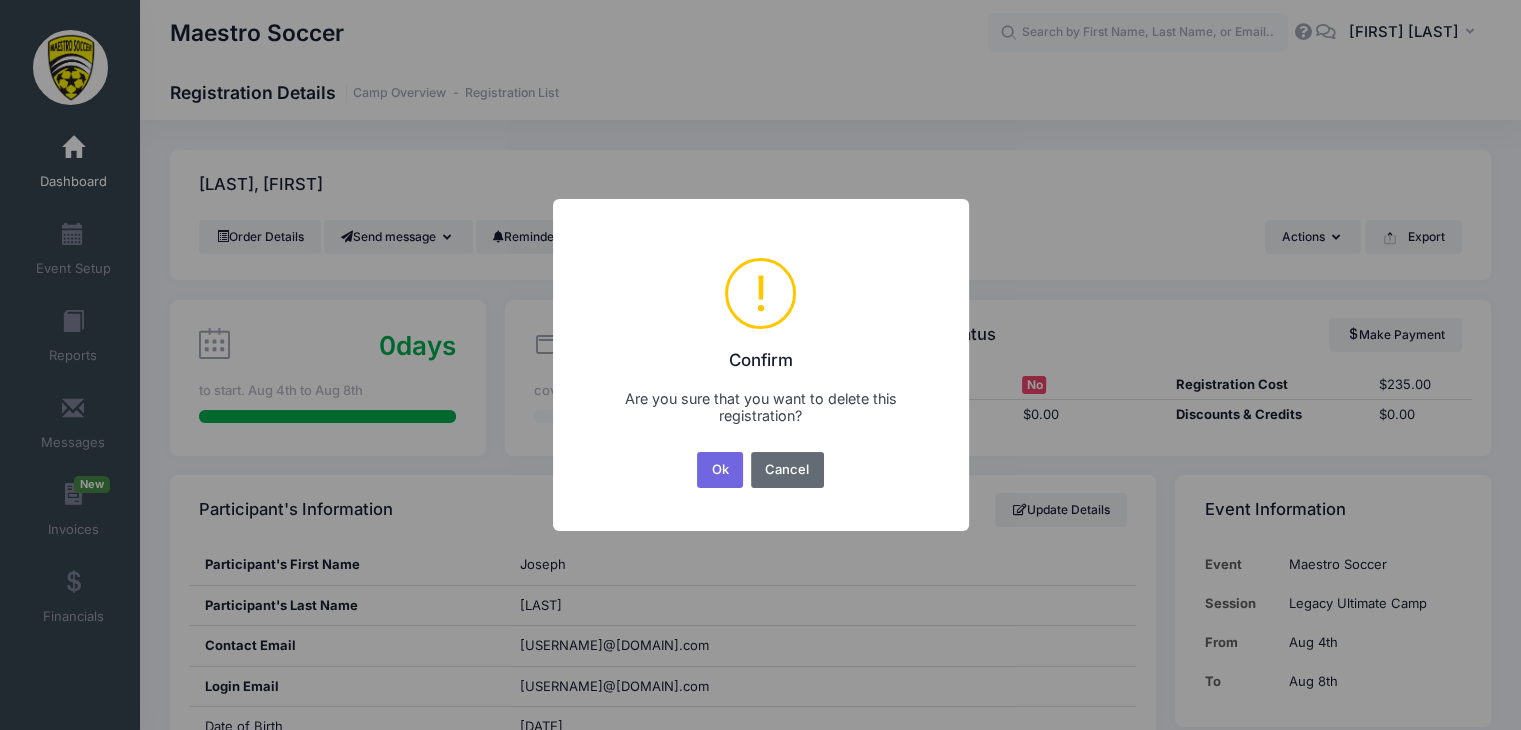 click on "Cancel" at bounding box center [787, 470] 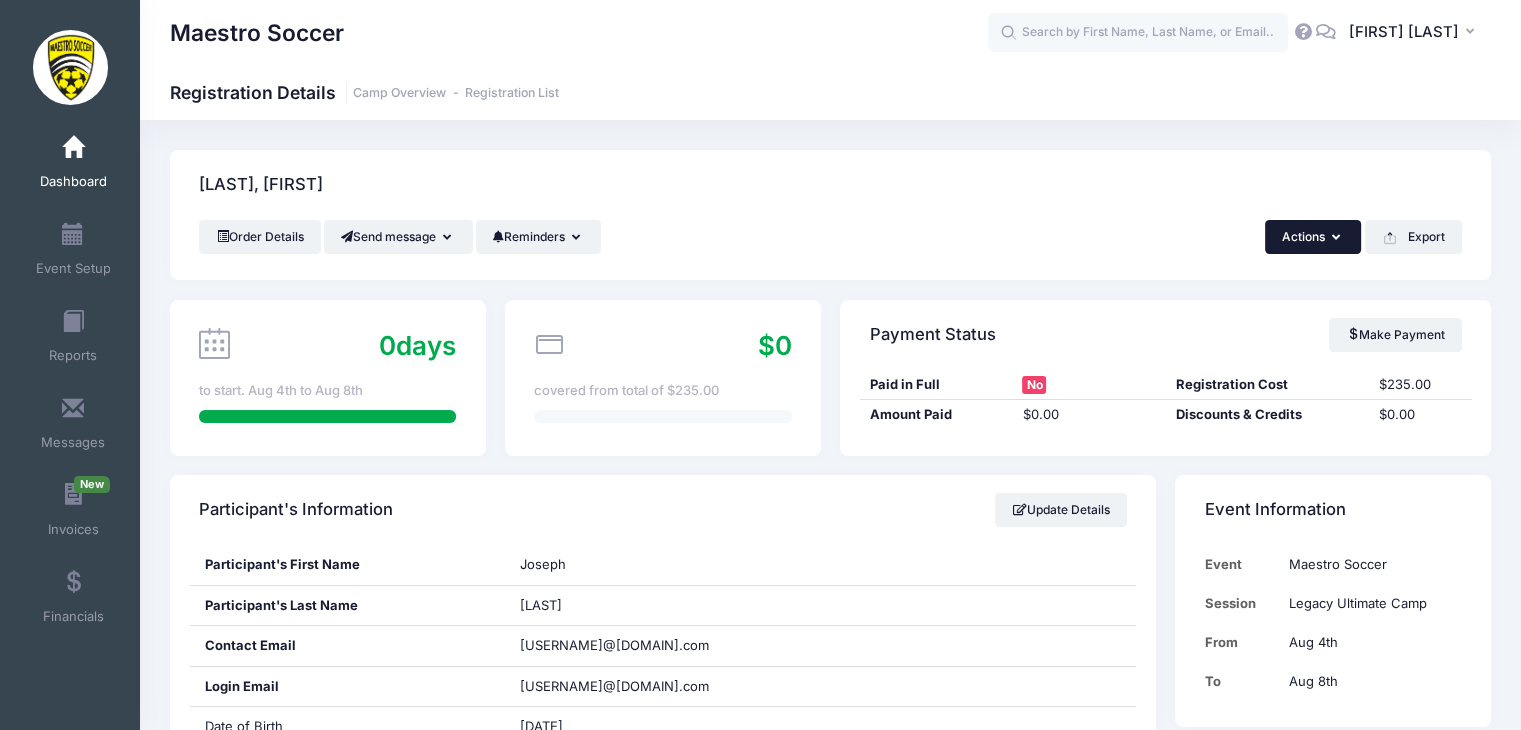 click on "Actions" at bounding box center (1313, 237) 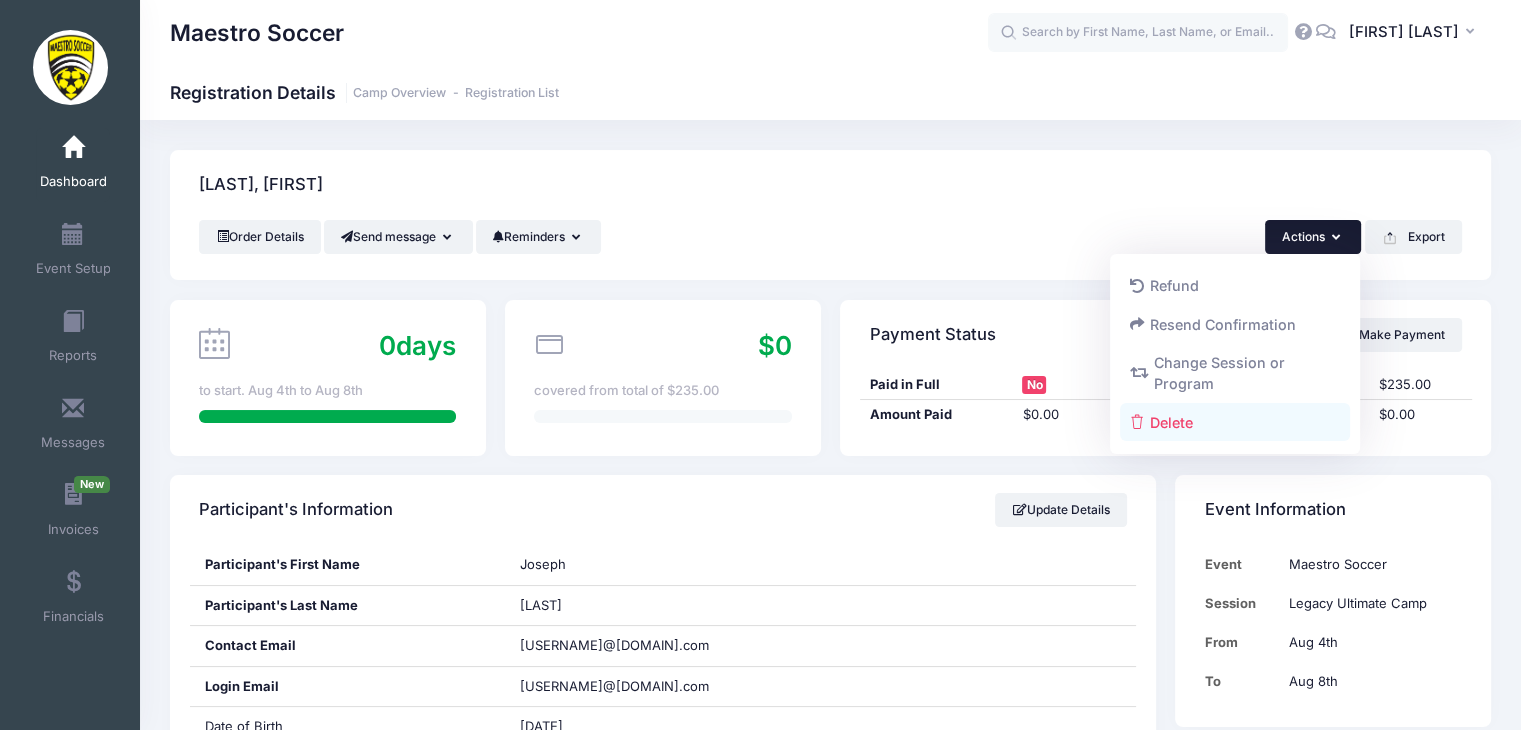 click on "Delete" at bounding box center (1235, 422) 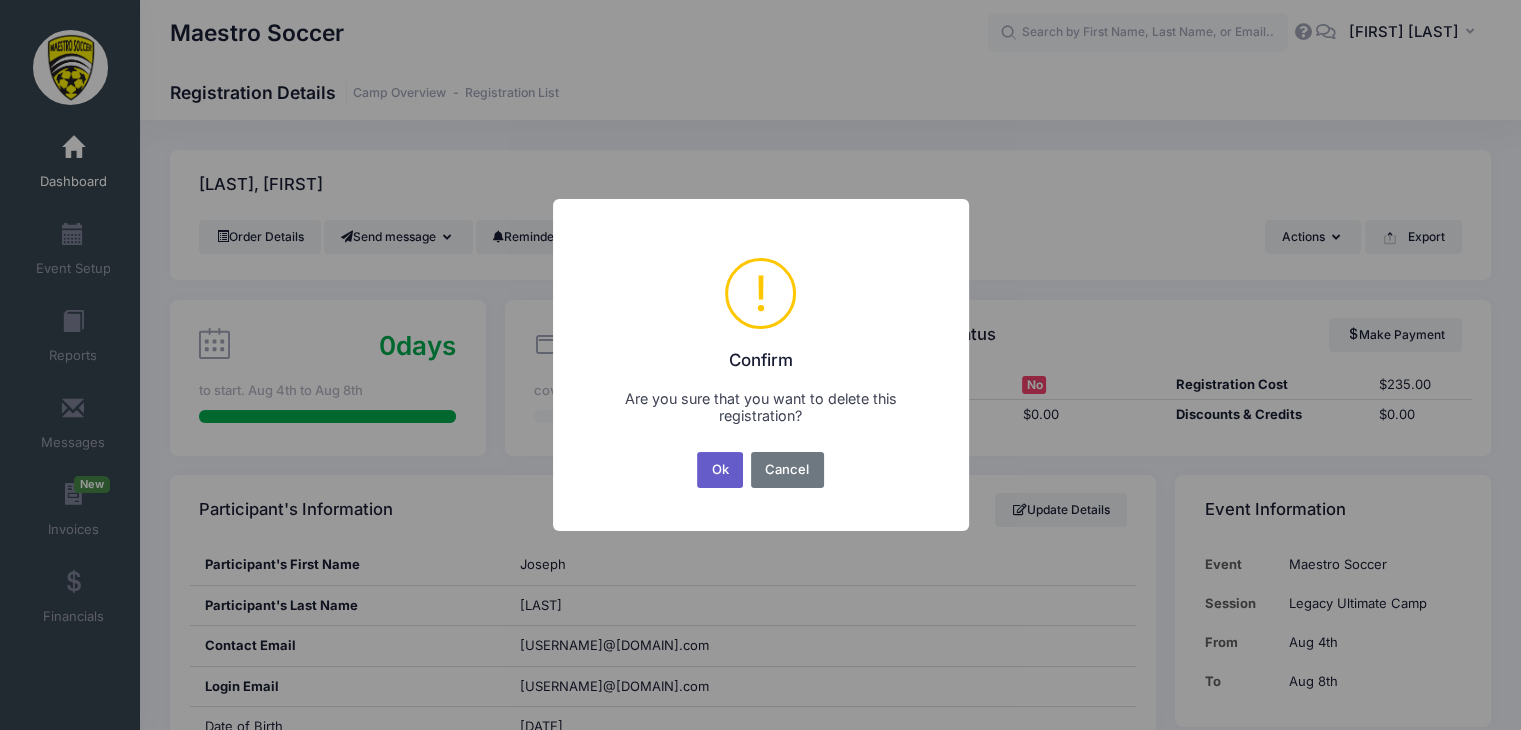 click on "Ok" at bounding box center [720, 470] 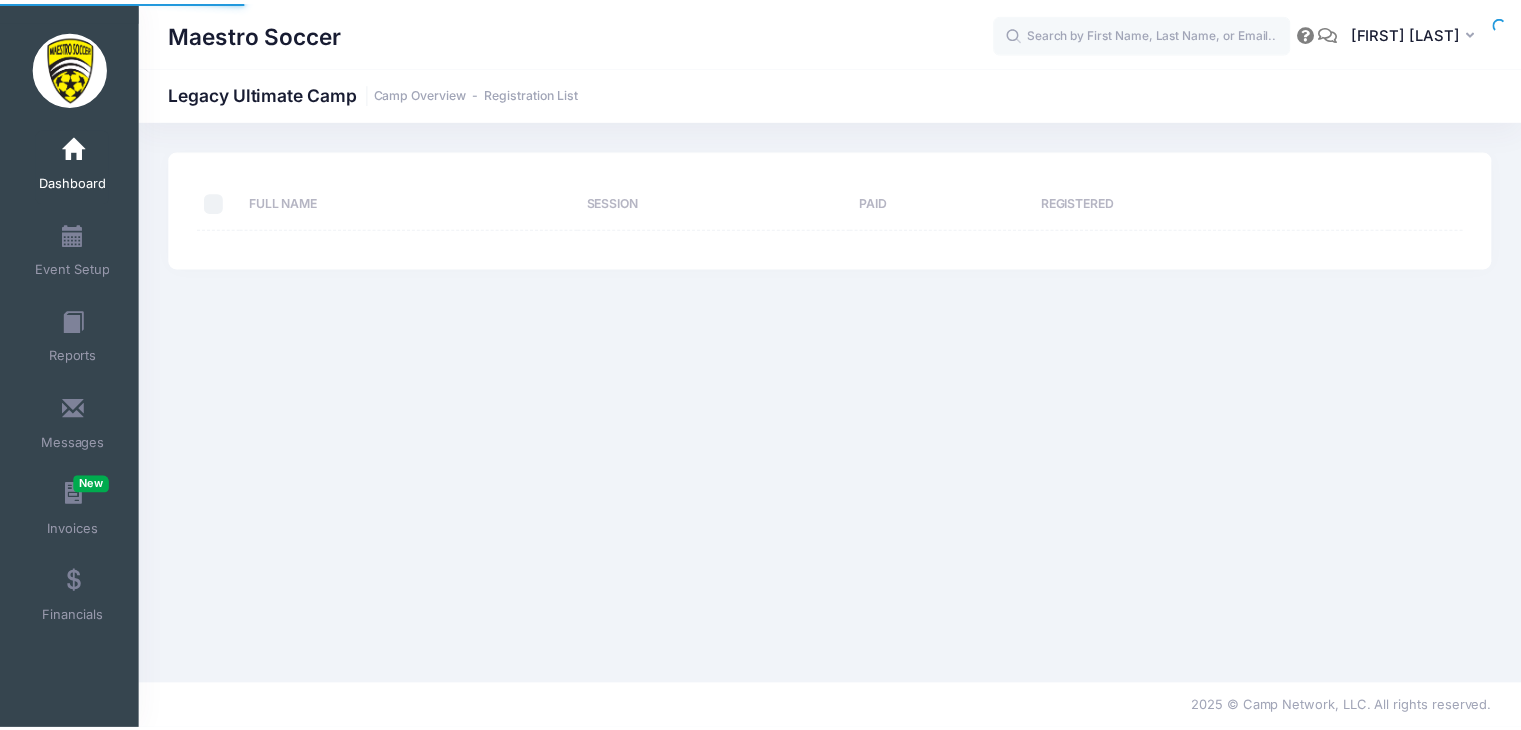 scroll, scrollTop: 0, scrollLeft: 0, axis: both 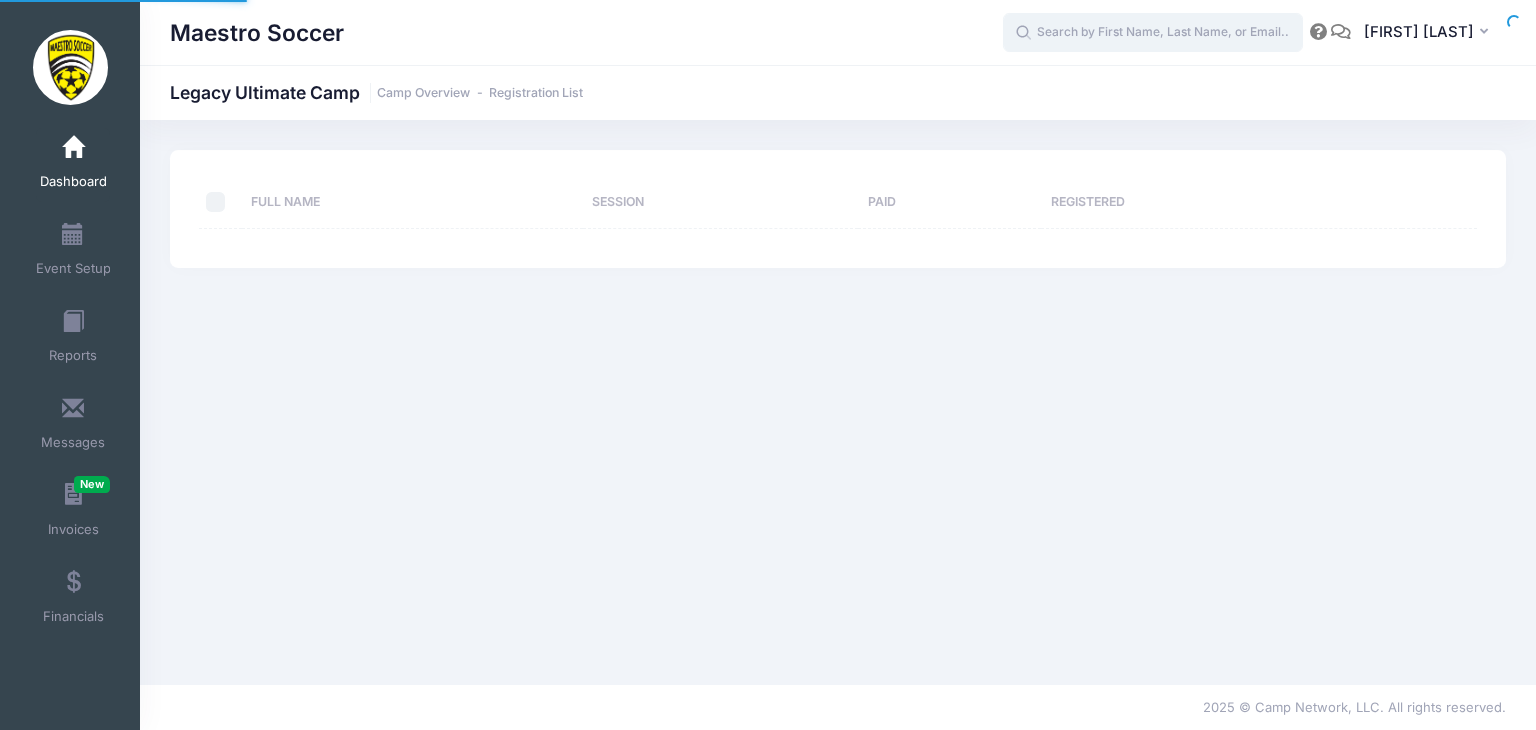 drag, startPoint x: 0, startPoint y: 0, endPoint x: 1153, endPoint y: 35, distance: 1153.5311 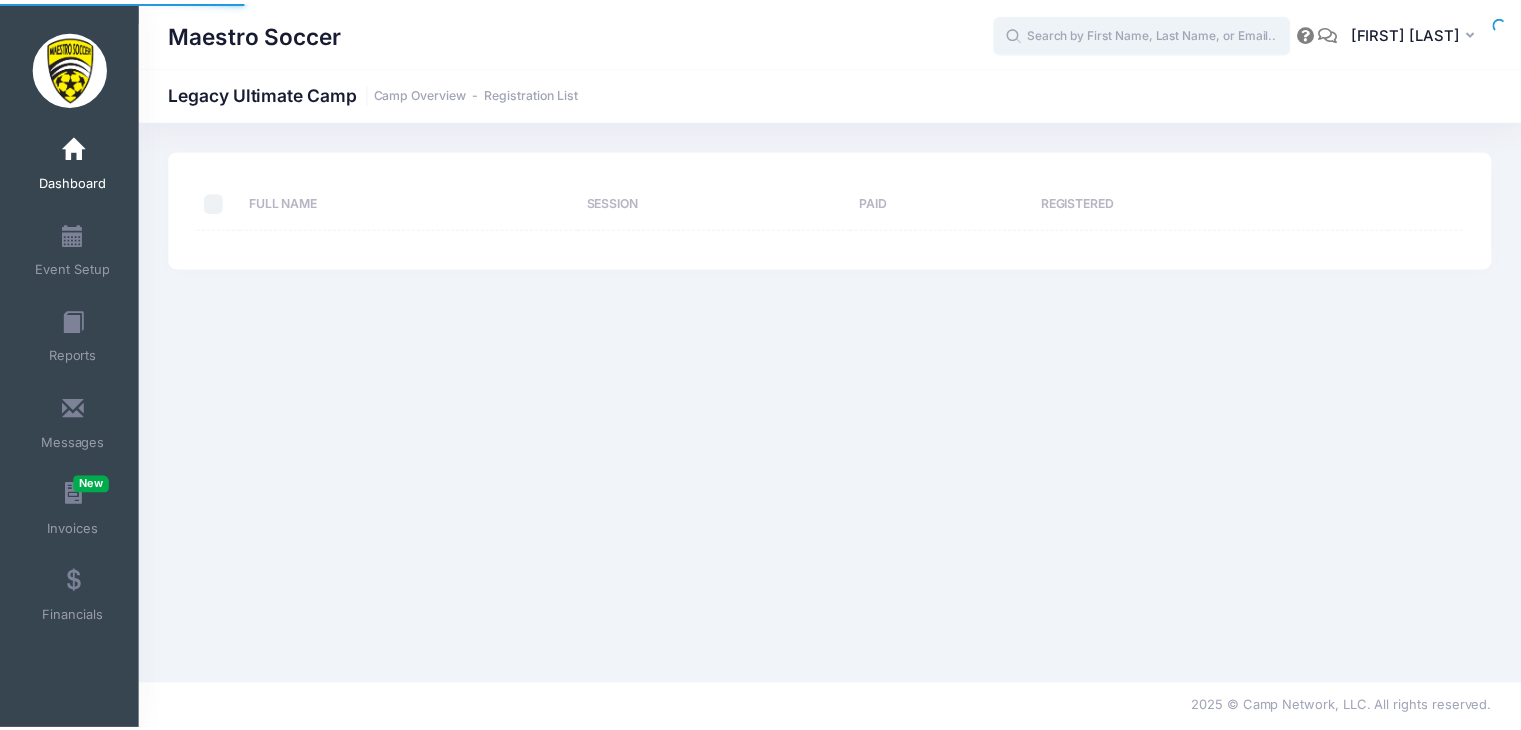 scroll, scrollTop: 0, scrollLeft: 0, axis: both 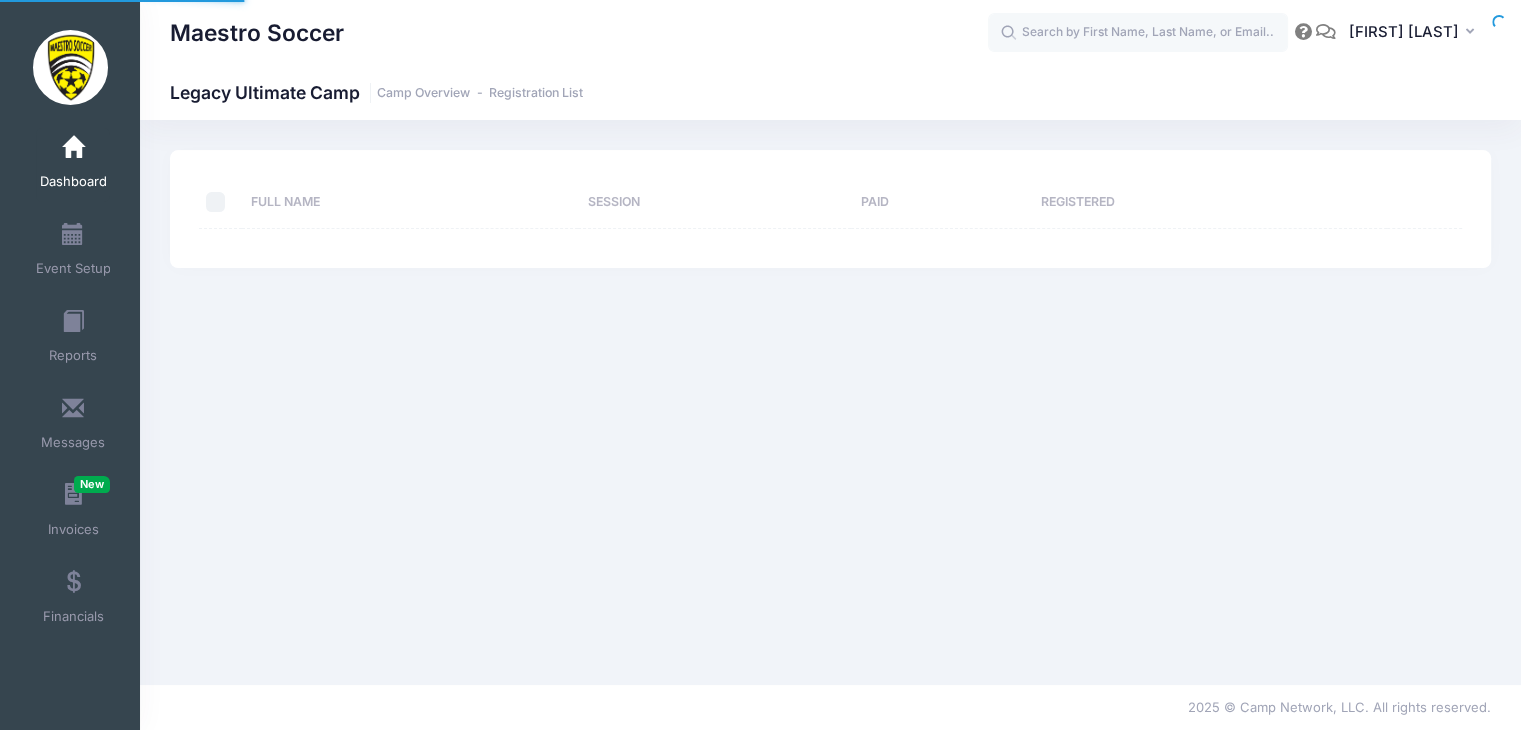 select on "10" 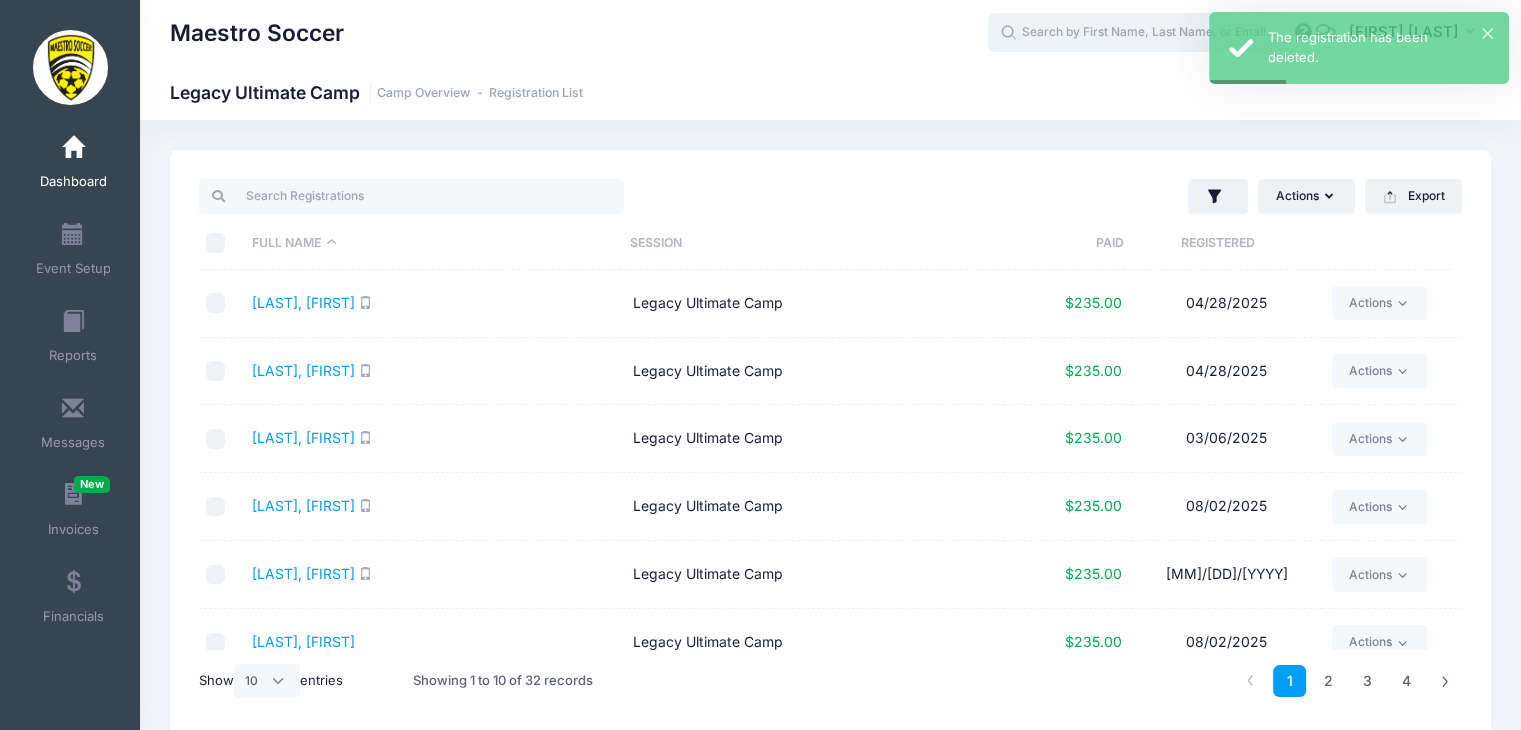 click at bounding box center [1138, 33] 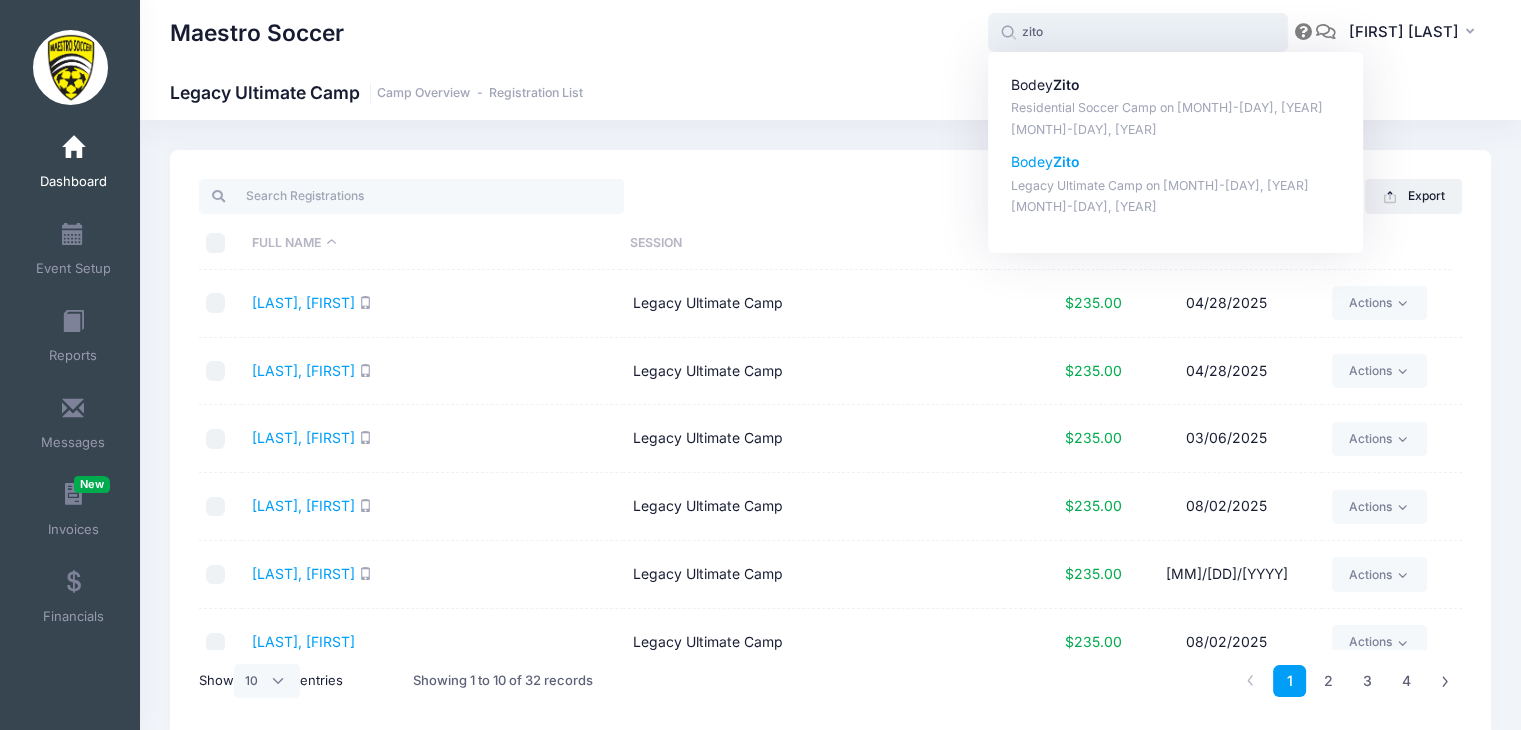 click on "Legacy Ultimate Camp on Aug-04, 2025" at bounding box center [1176, 186] 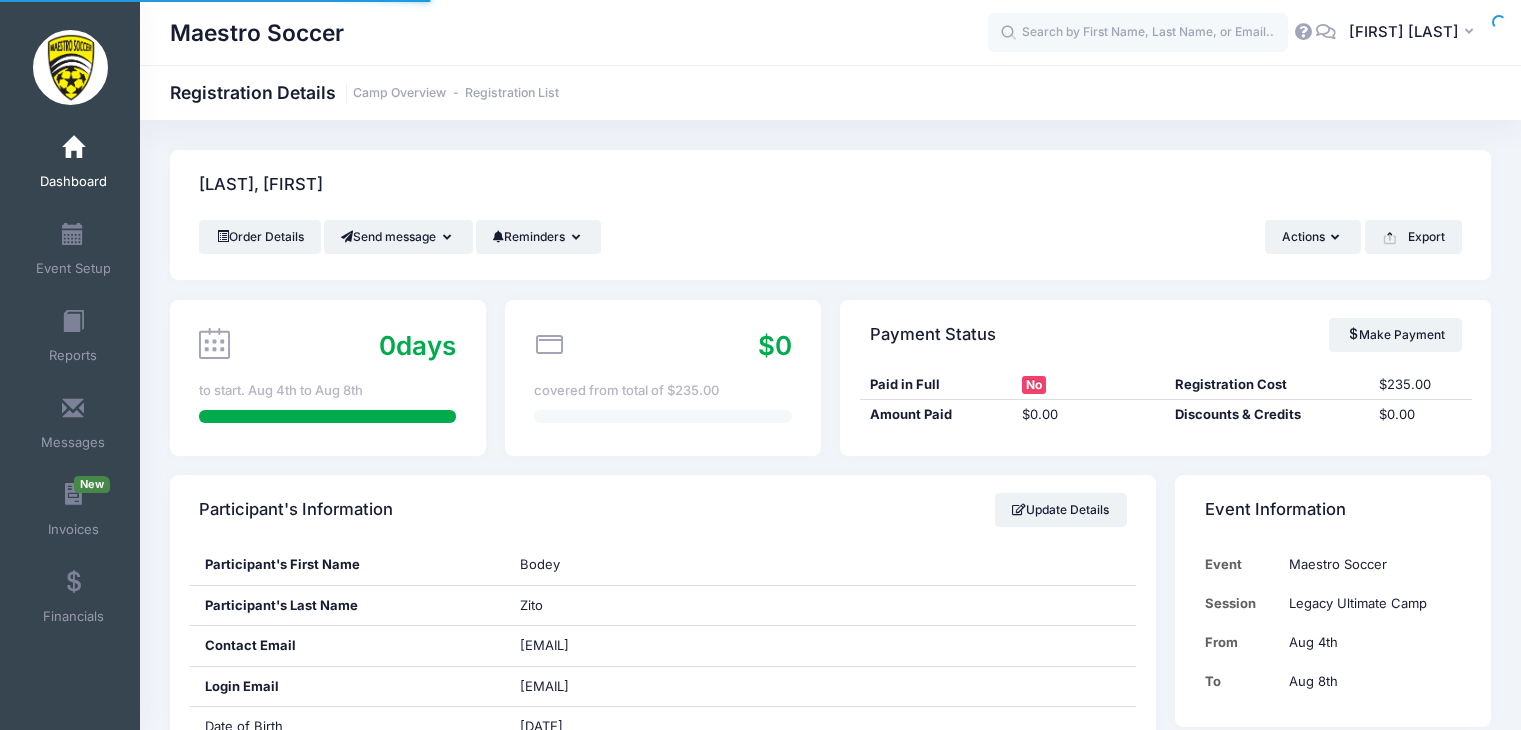 scroll, scrollTop: 0, scrollLeft: 0, axis: both 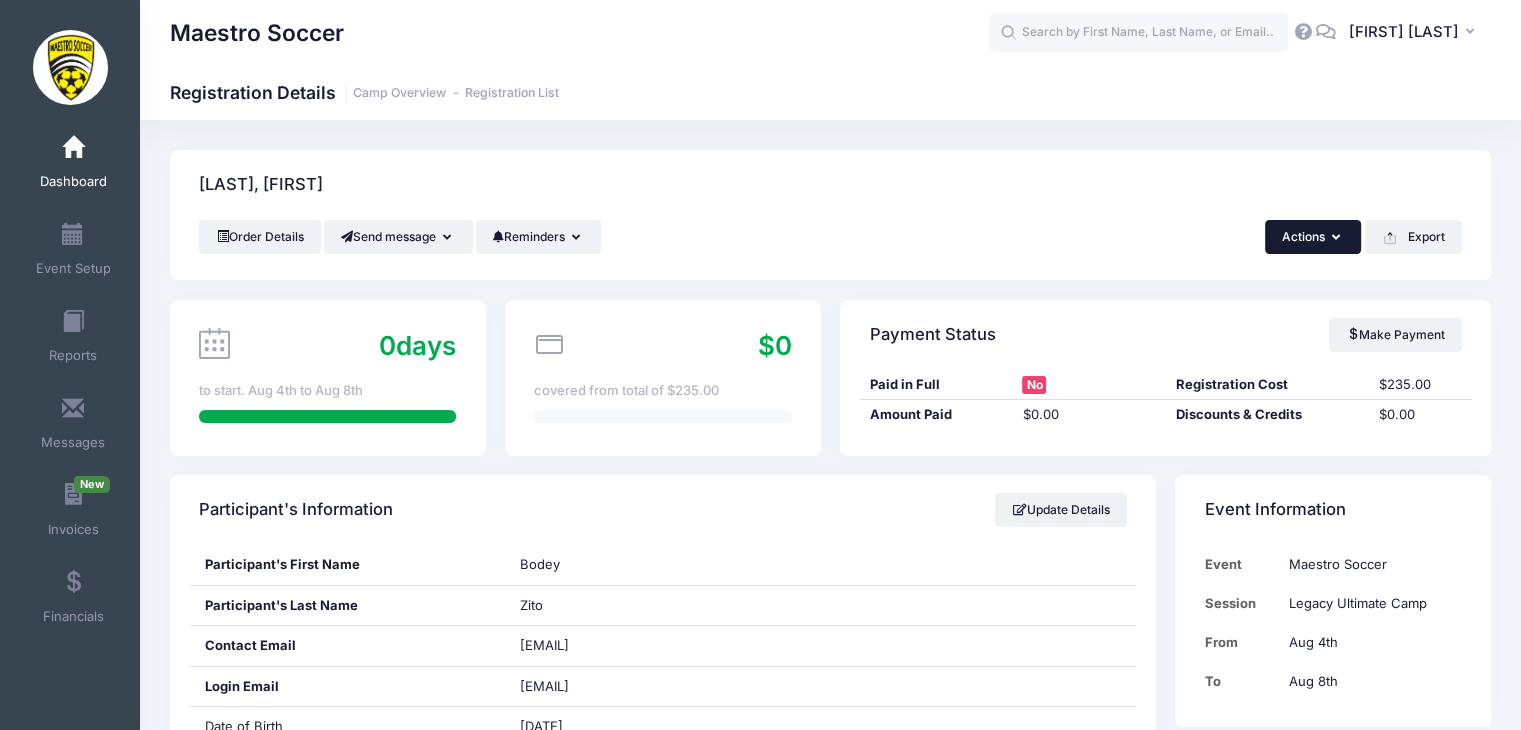 click on "Actions" at bounding box center (1313, 237) 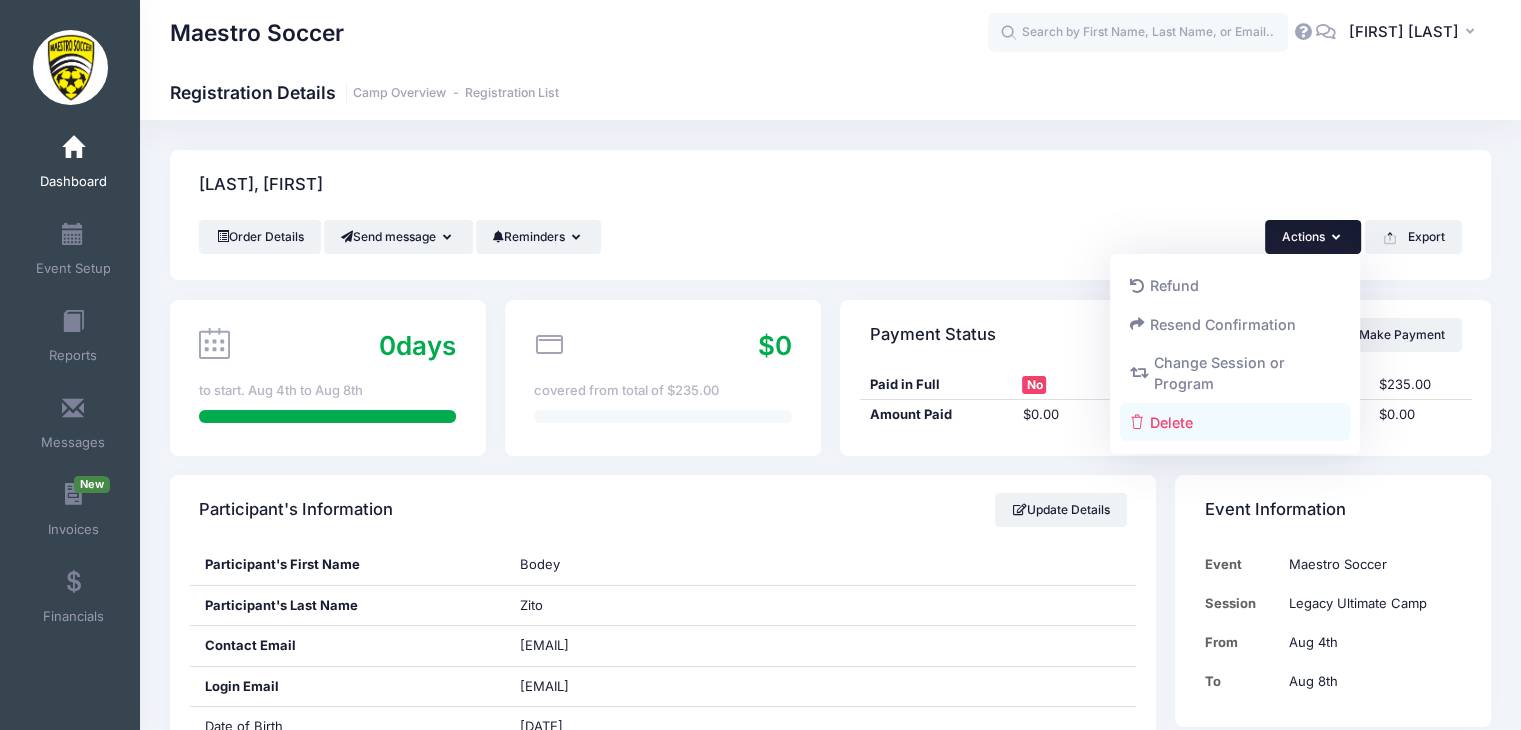 click on "Delete" at bounding box center [1235, 422] 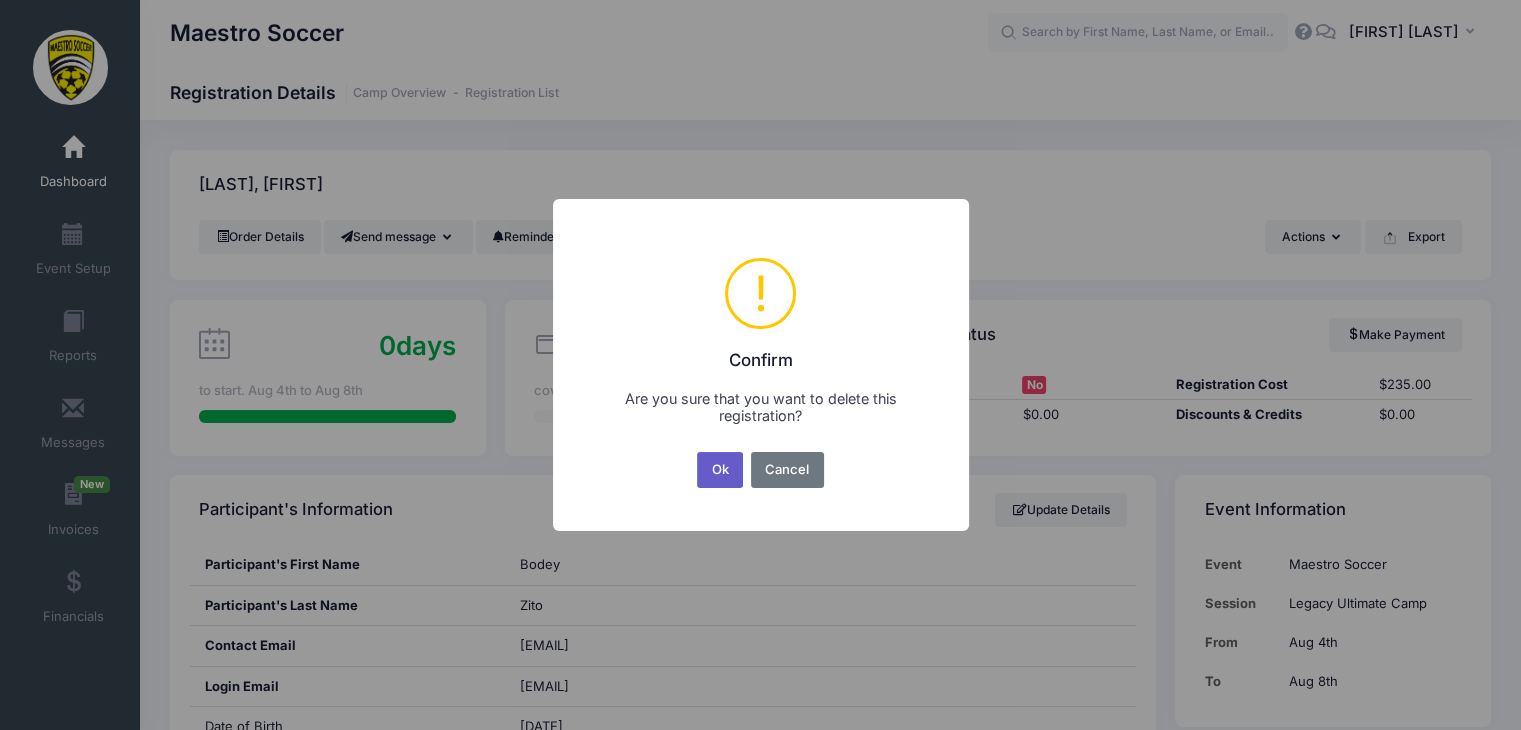 click on "Ok" at bounding box center [720, 470] 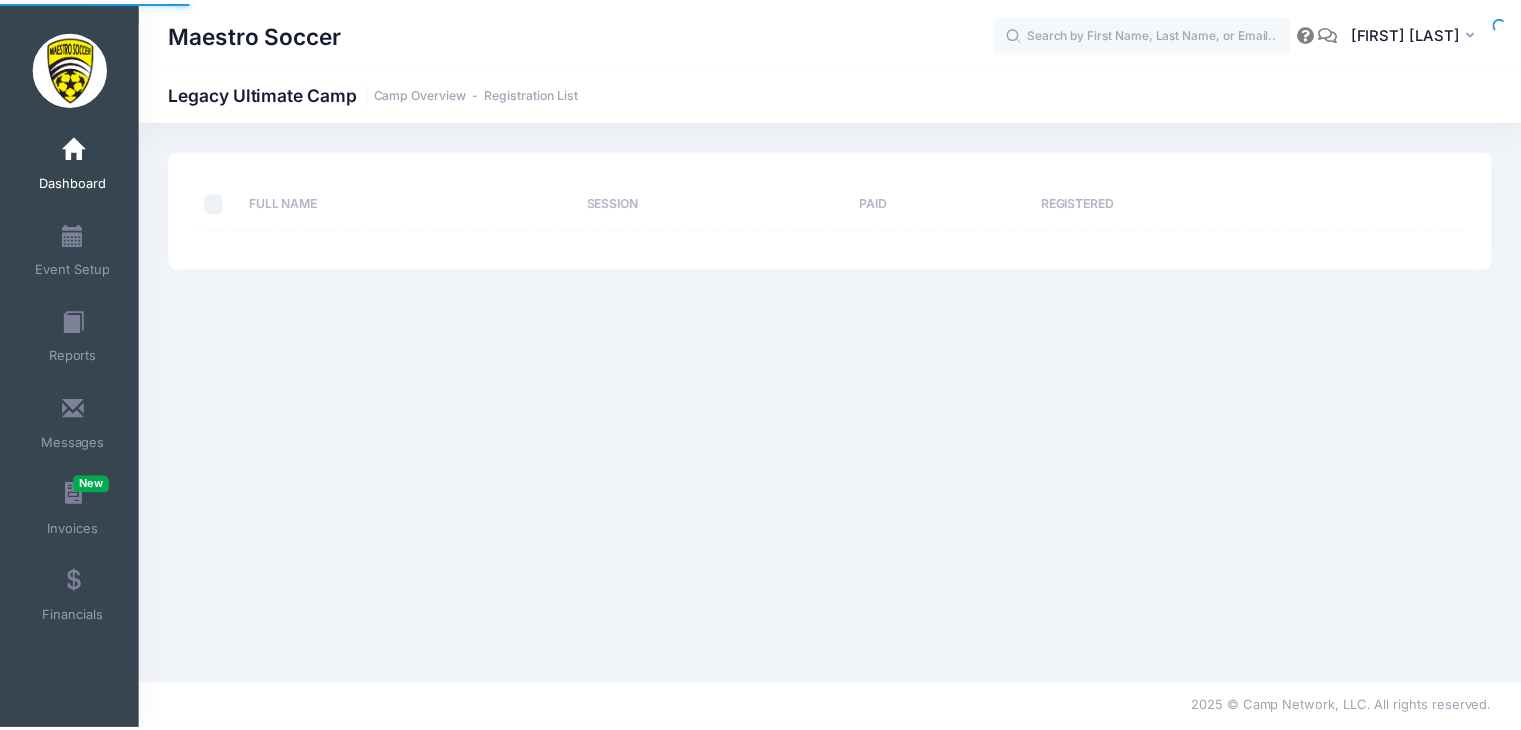 scroll, scrollTop: 0, scrollLeft: 0, axis: both 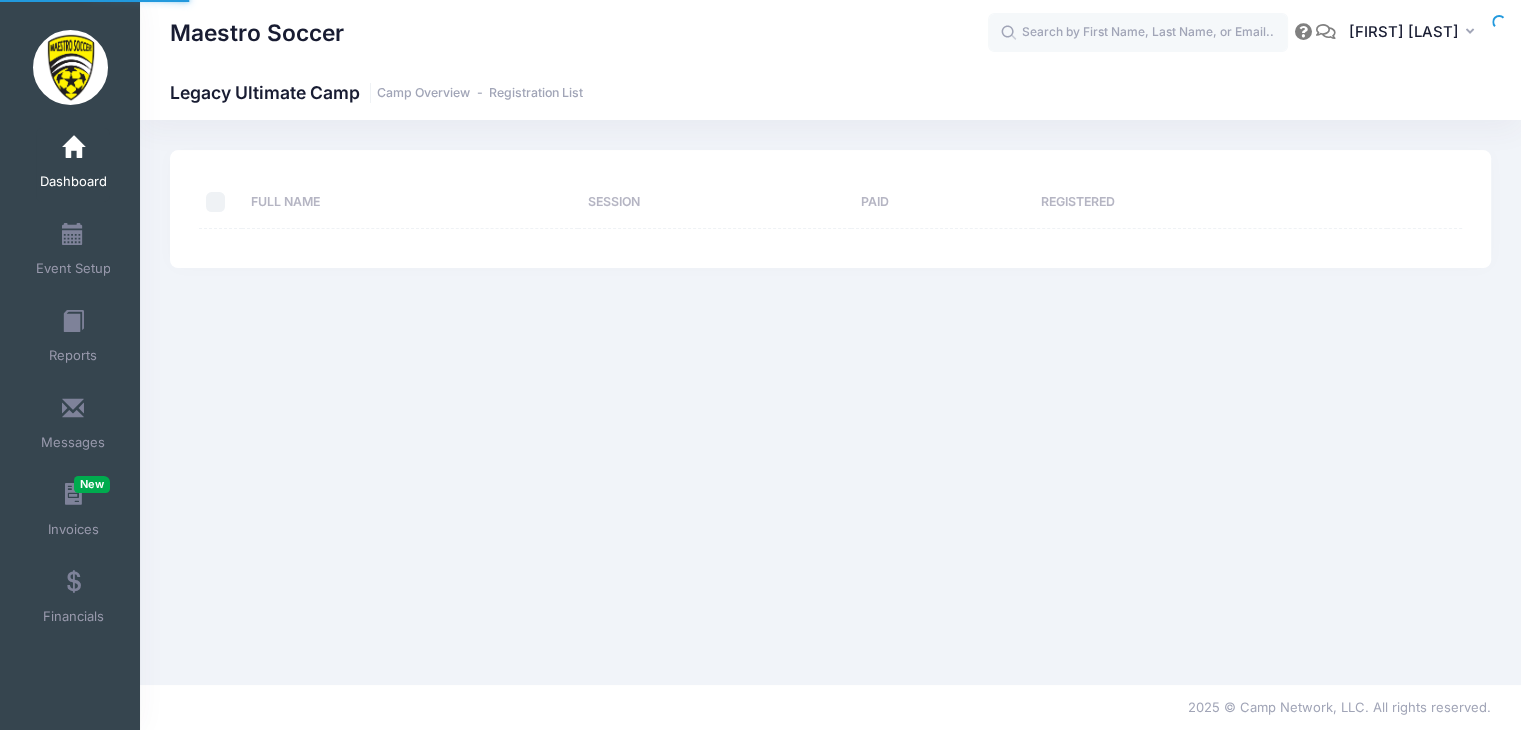 select on "10" 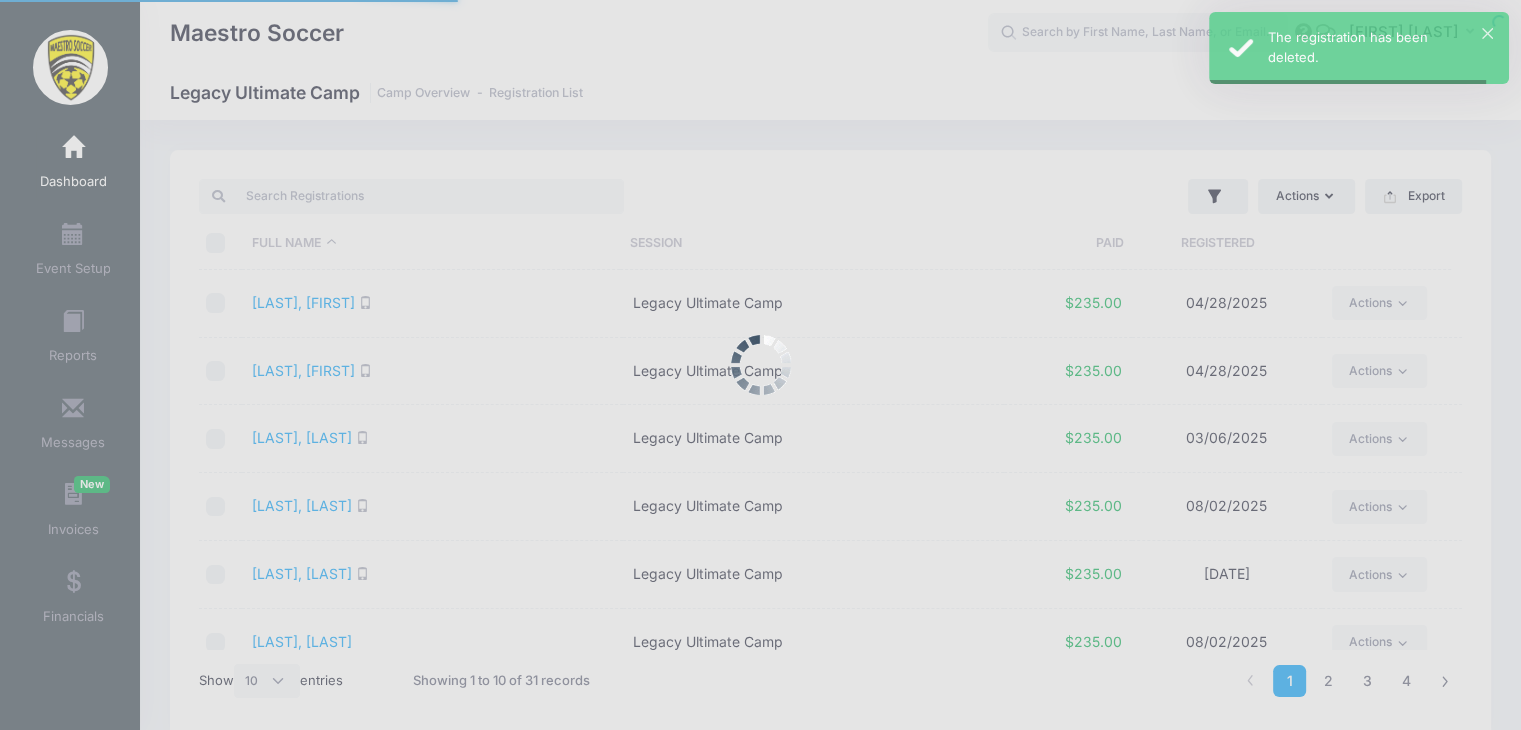 scroll, scrollTop: 0, scrollLeft: 0, axis: both 